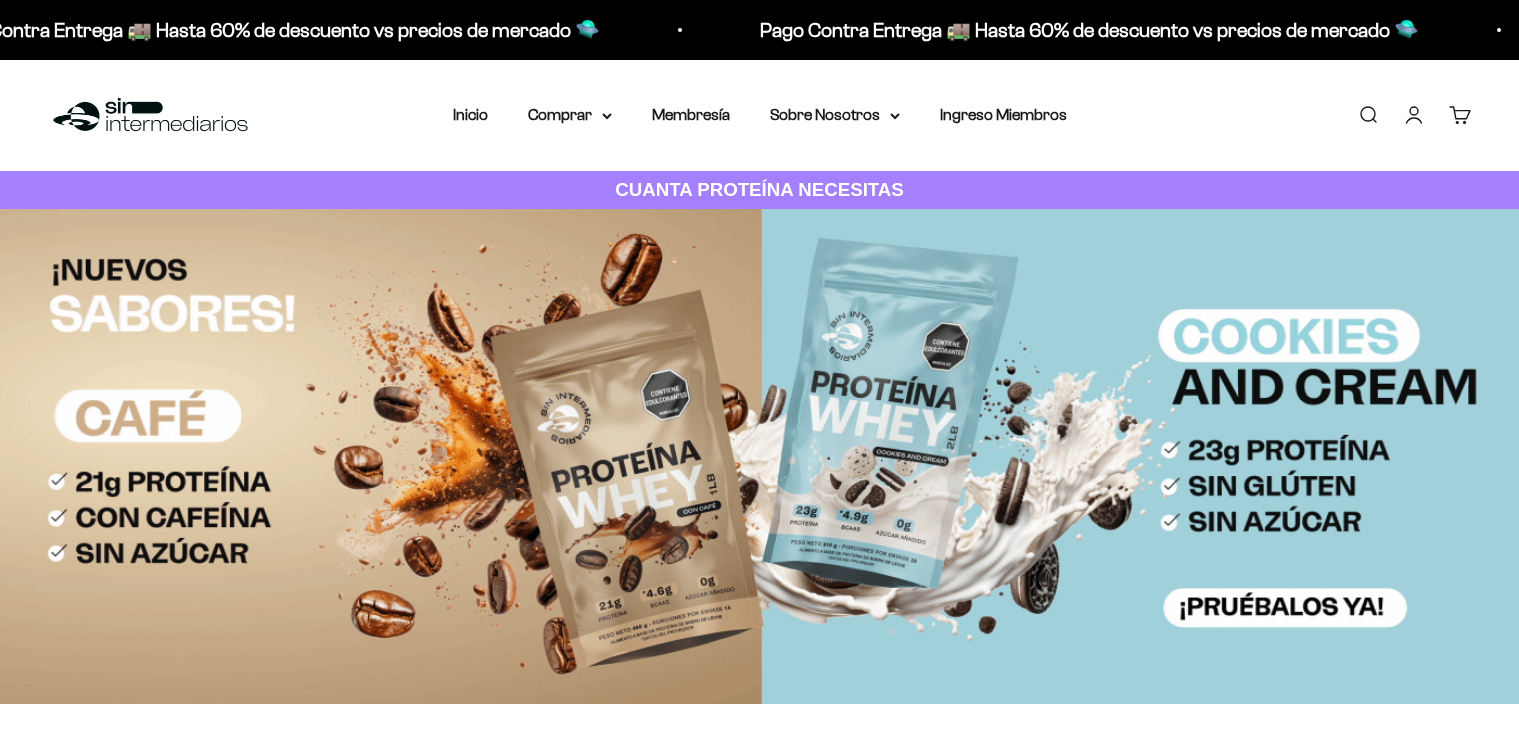 click at bounding box center [759, 456] 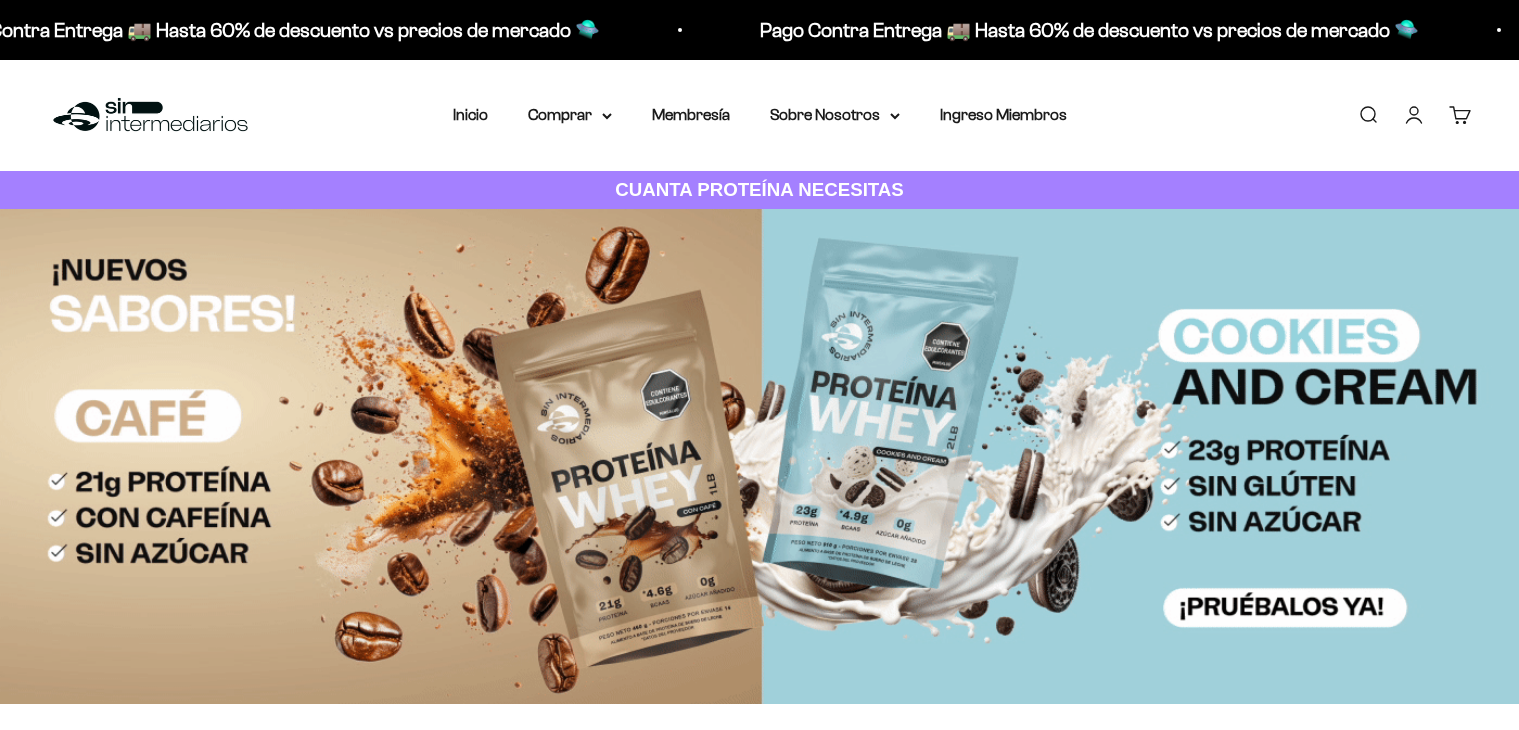 scroll, scrollTop: 112, scrollLeft: 0, axis: vertical 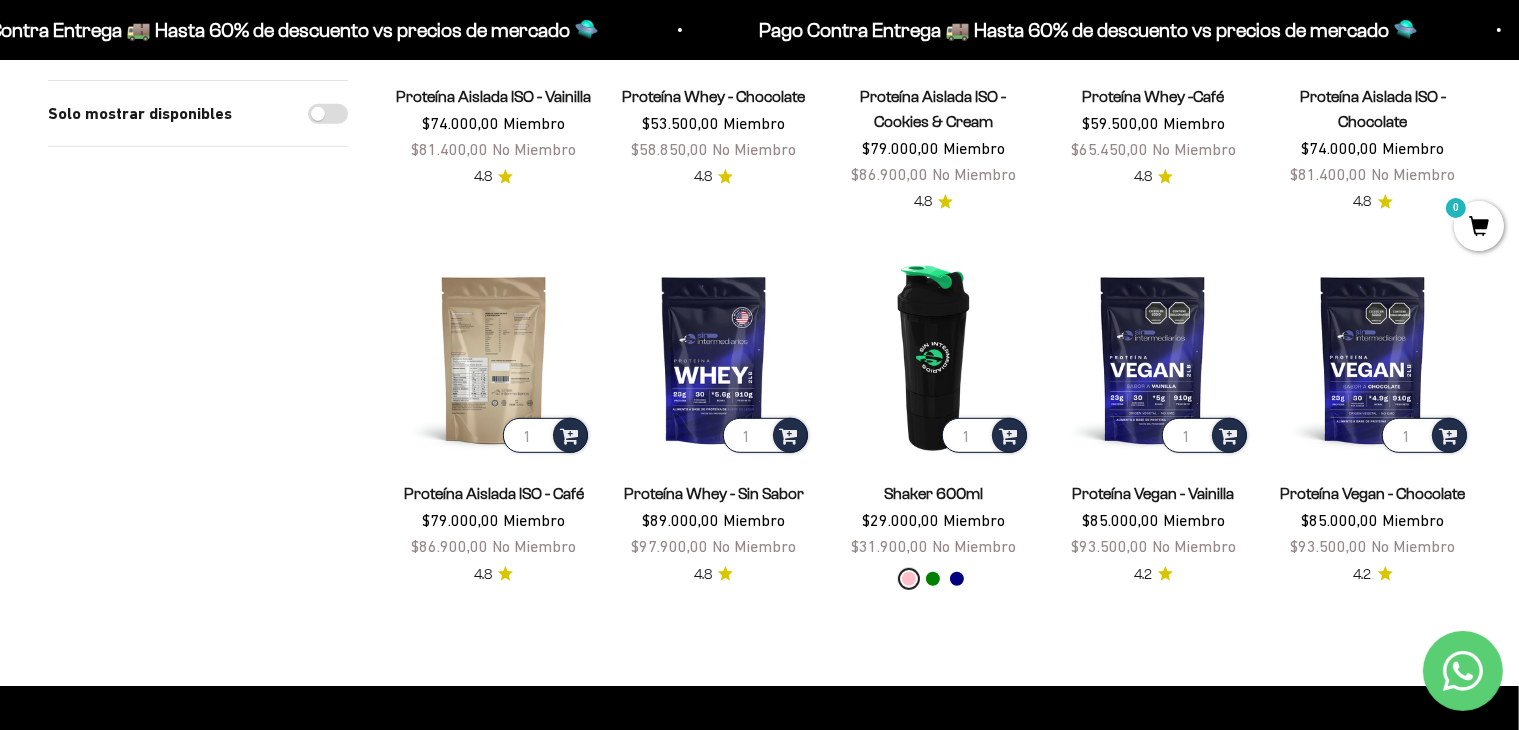 click at bounding box center (494, 360) 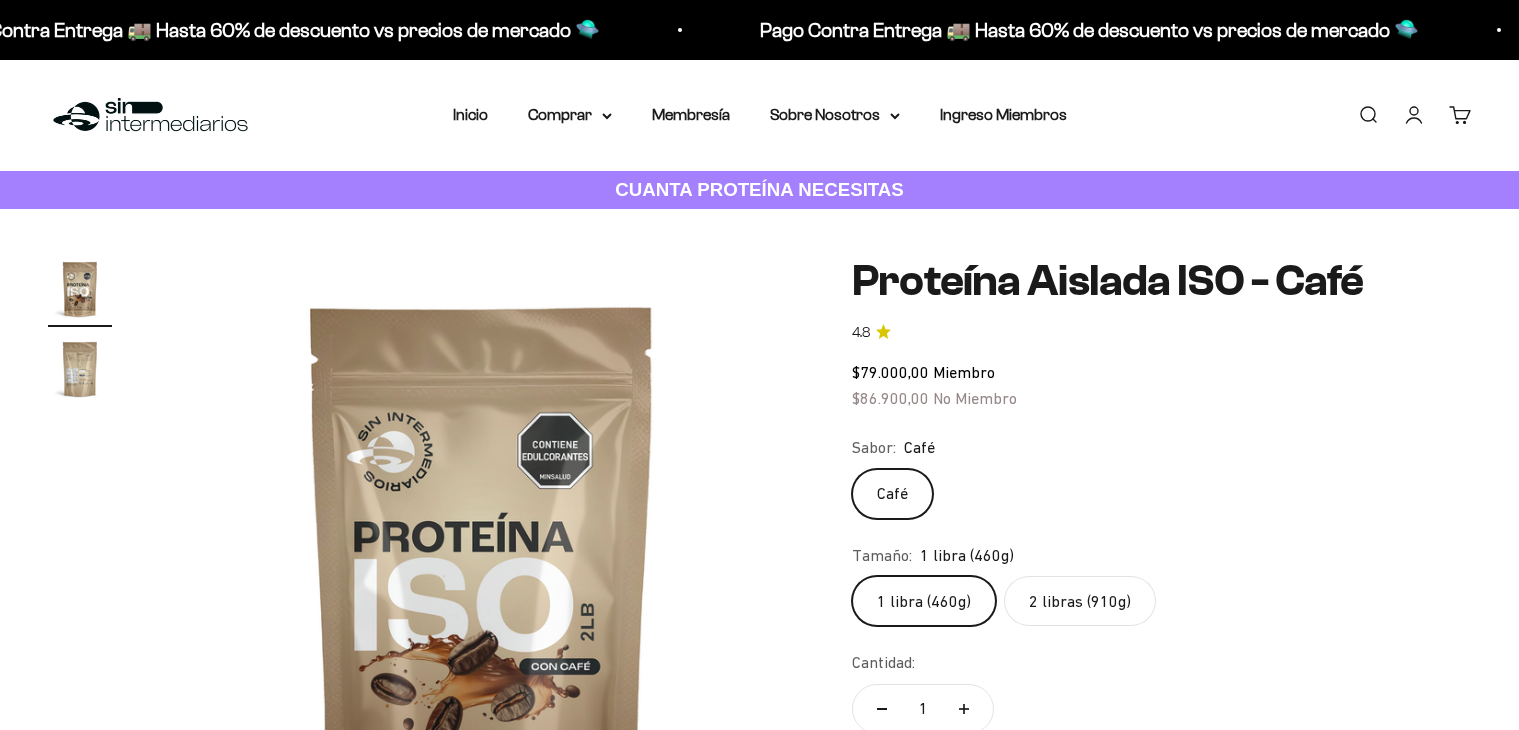 scroll, scrollTop: 0, scrollLeft: 0, axis: both 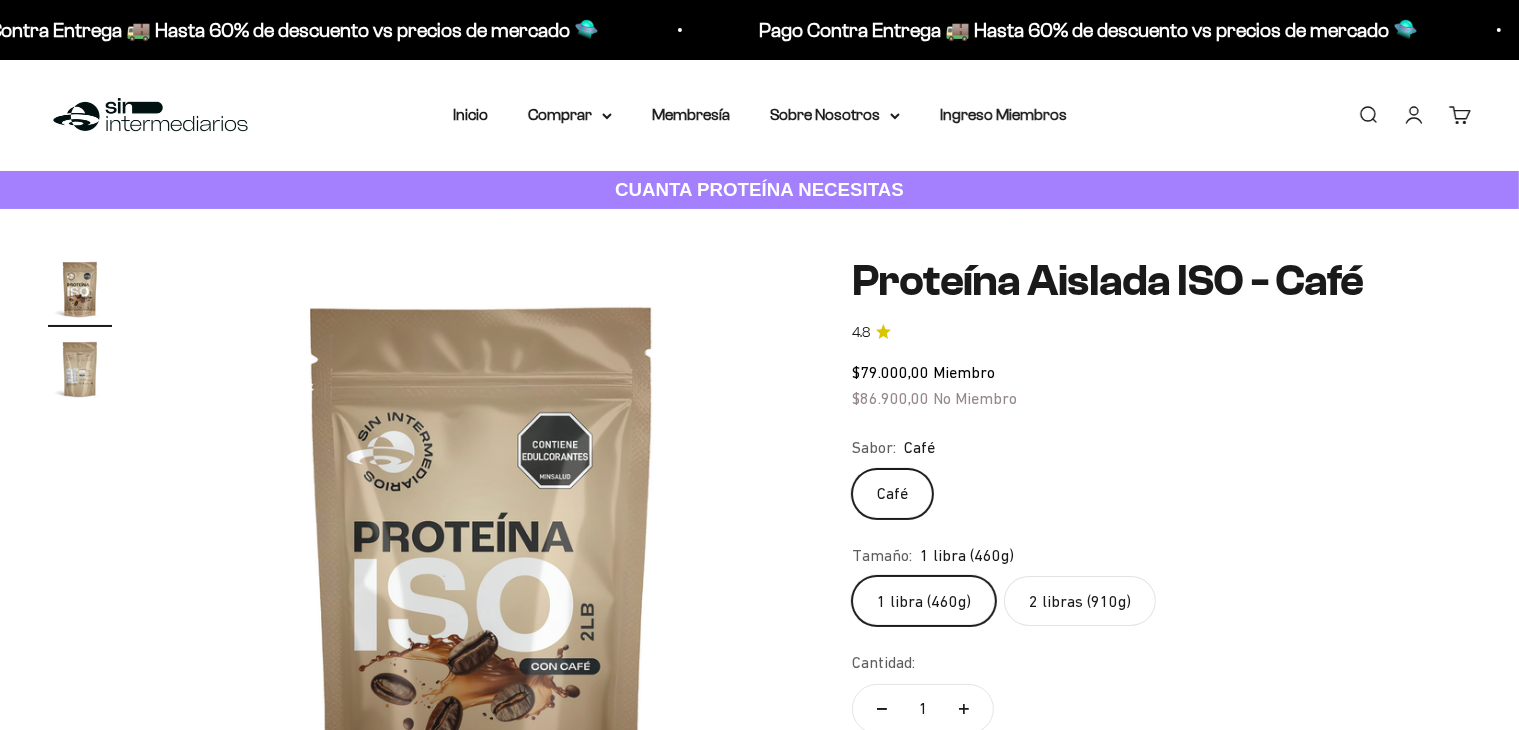 click on "2 libras (910g)" 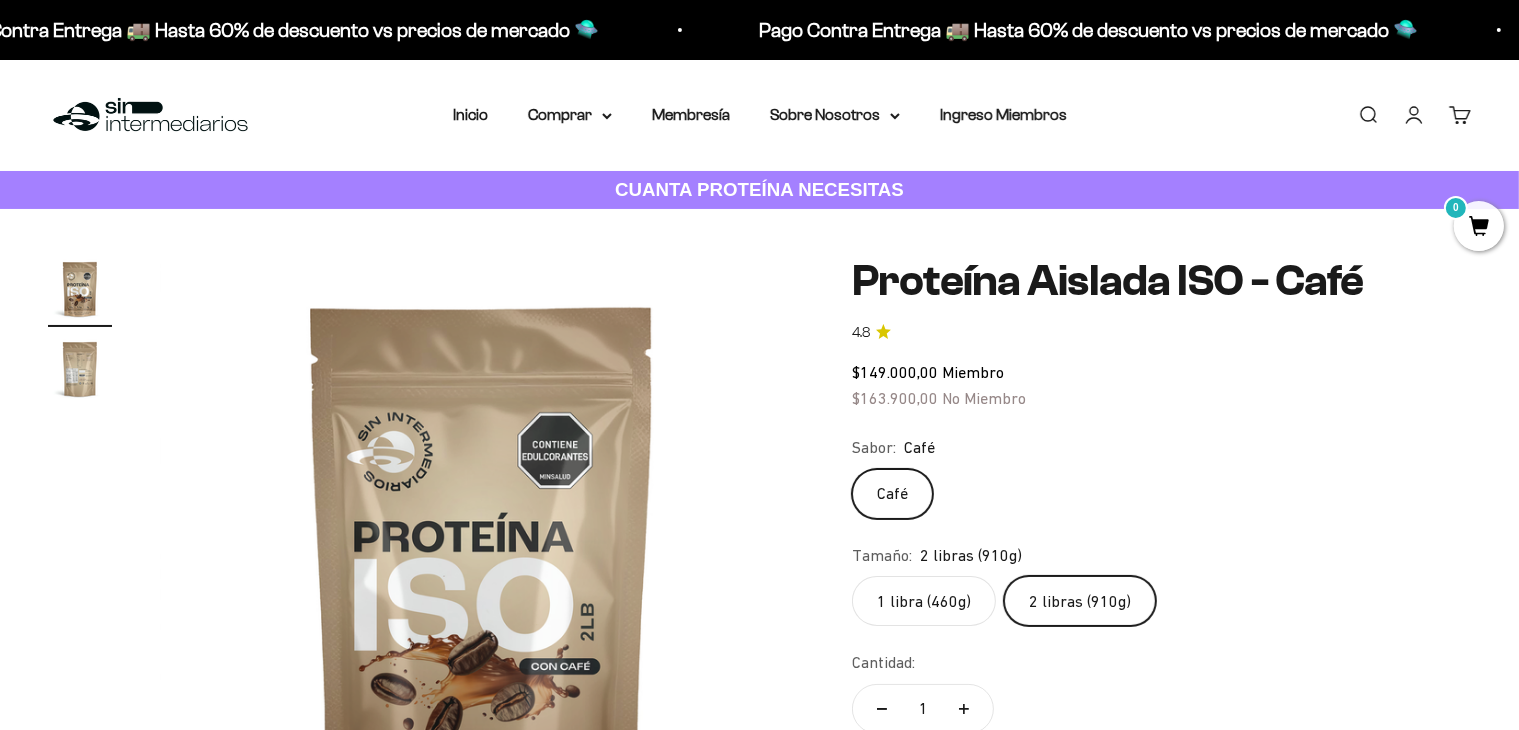 scroll, scrollTop: 210, scrollLeft: 0, axis: vertical 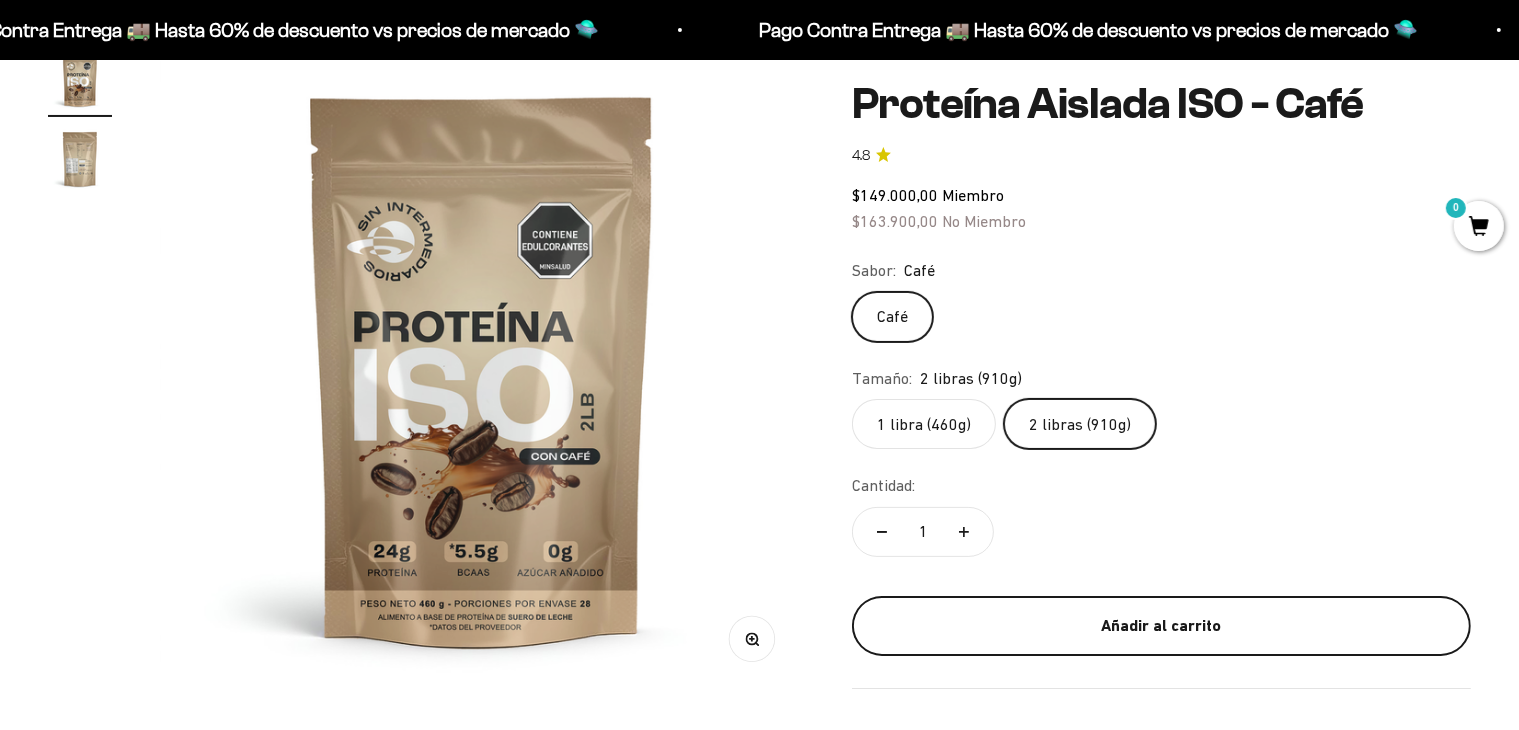 click on "Añadir al carrito" at bounding box center [1161, 626] 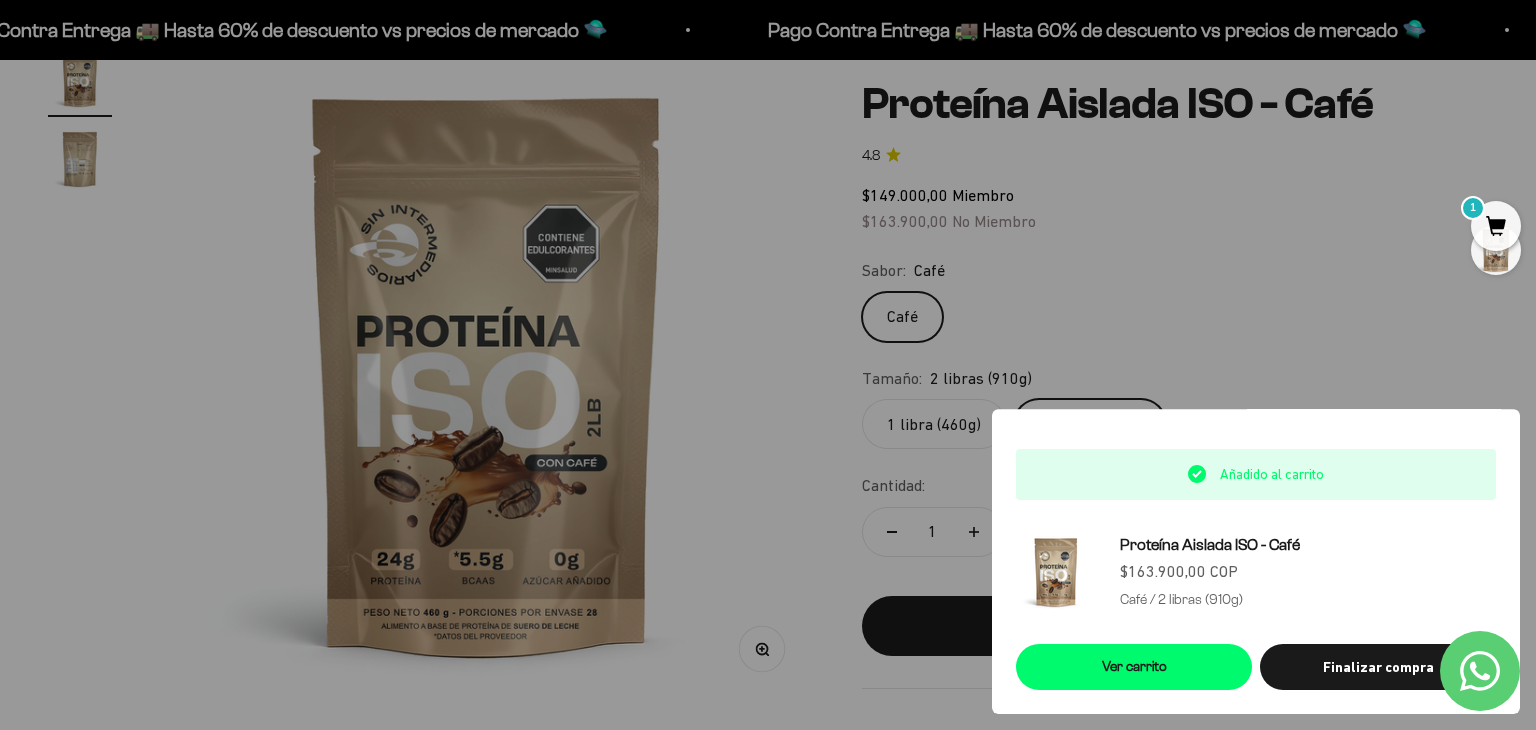 click at bounding box center [768, 365] 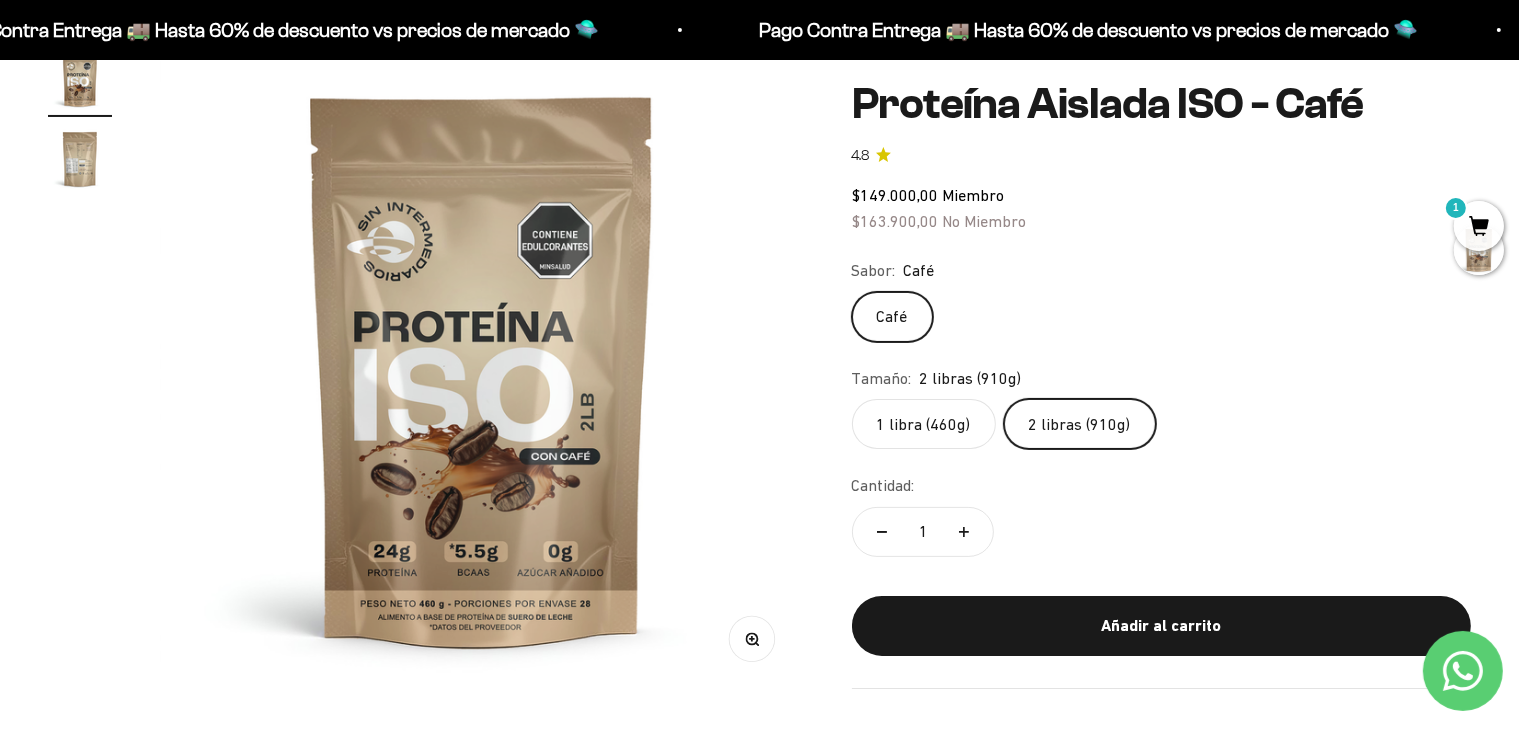 scroll, scrollTop: 0, scrollLeft: 0, axis: both 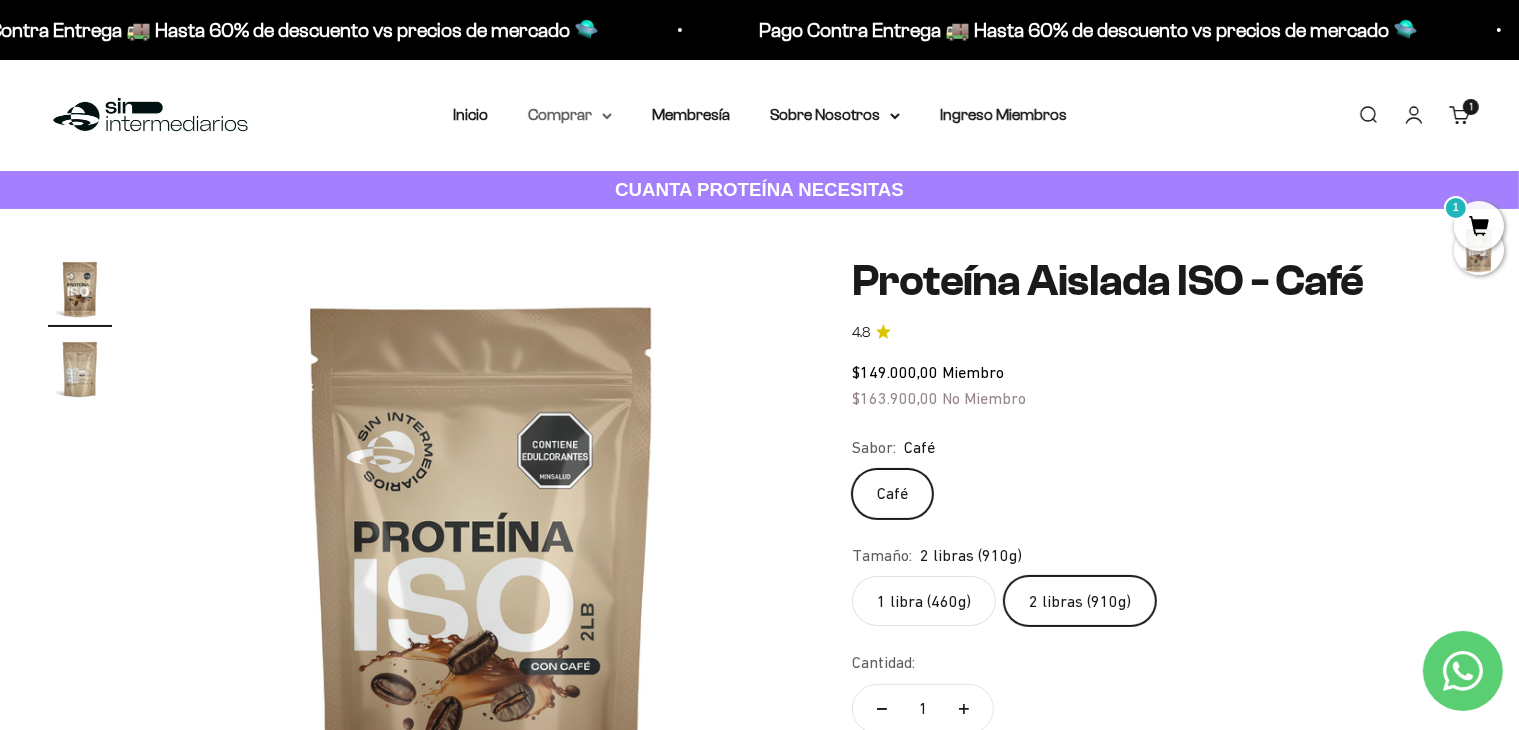click on "Comprar" at bounding box center [570, 115] 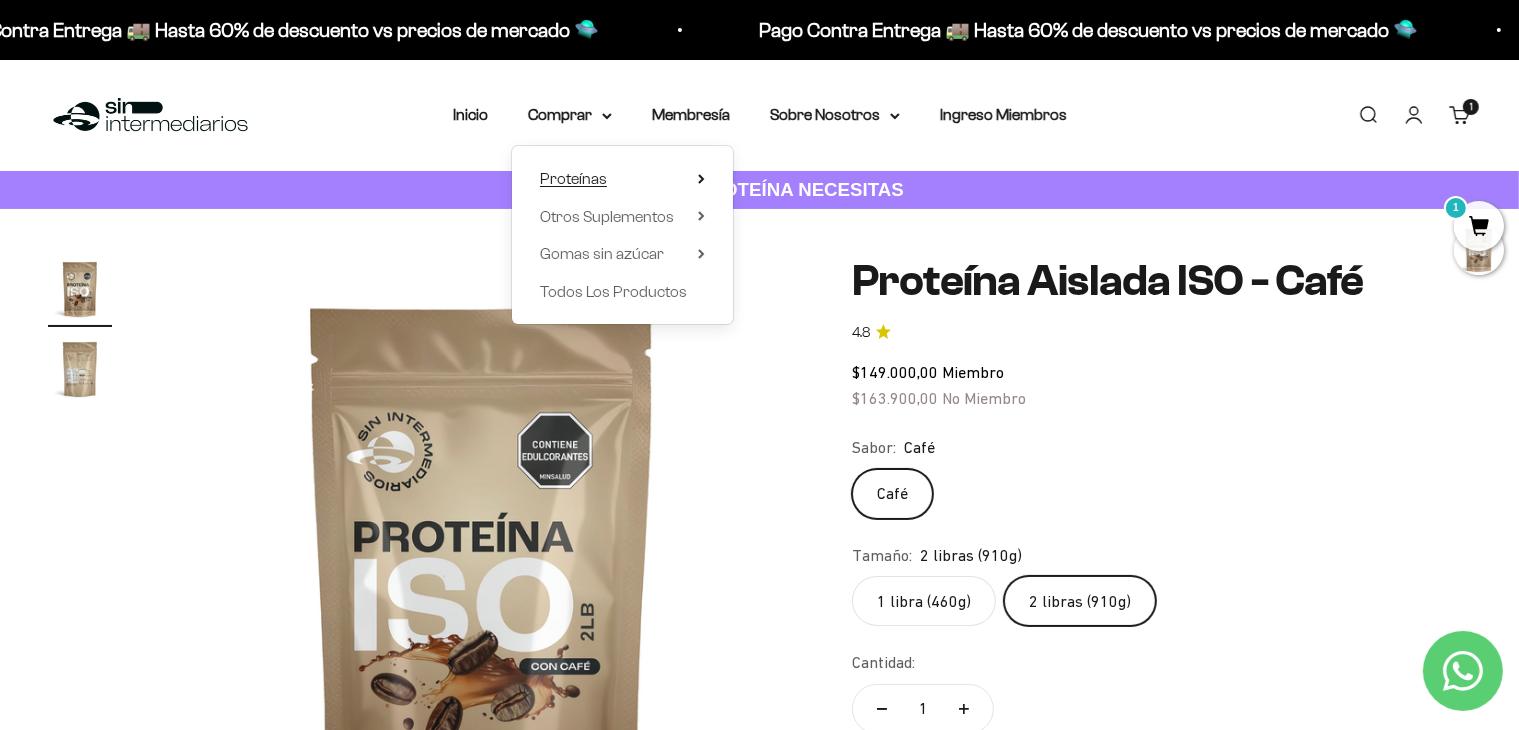 click on "Proteínas" at bounding box center (573, 178) 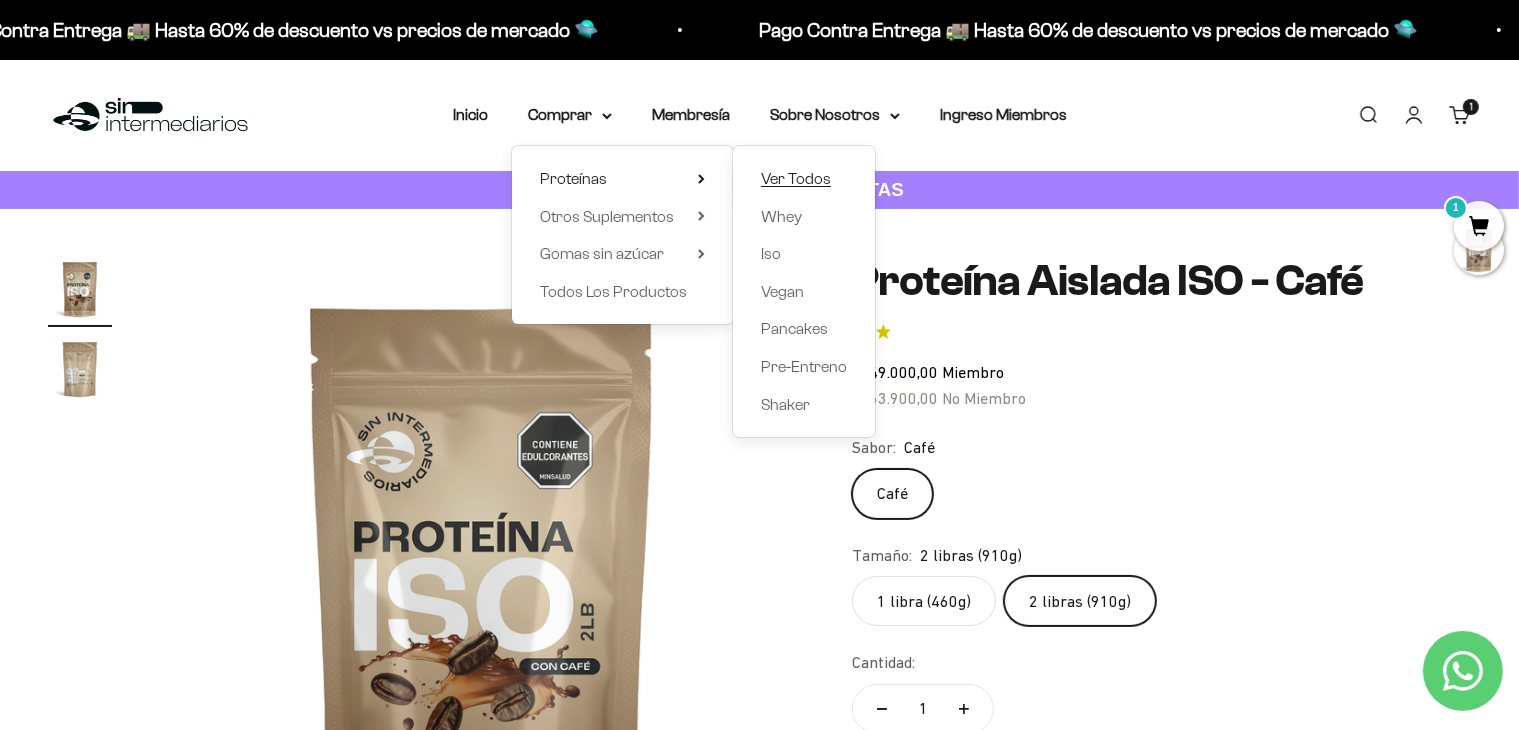 click on "Ver Todos" at bounding box center [796, 178] 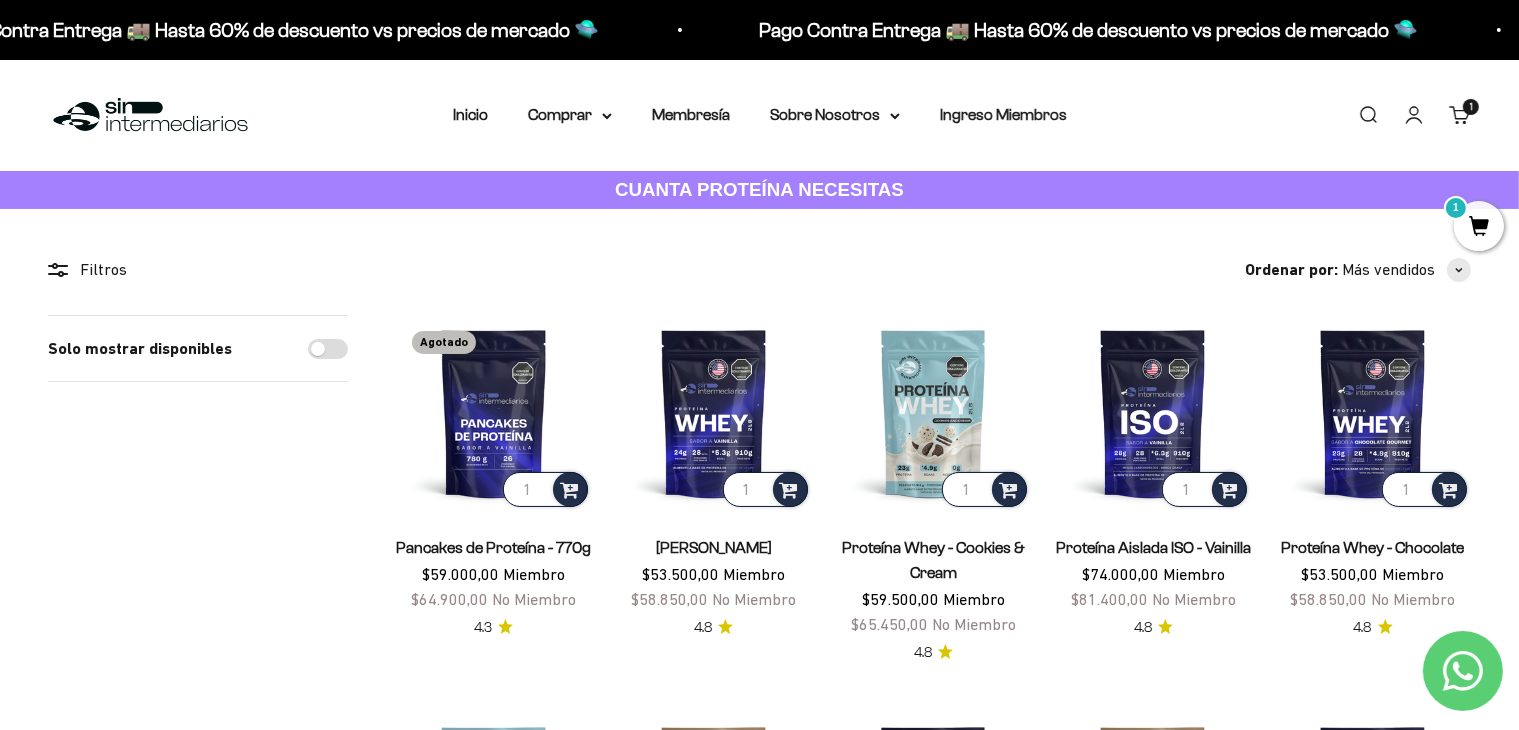 scroll, scrollTop: 0, scrollLeft: 0, axis: both 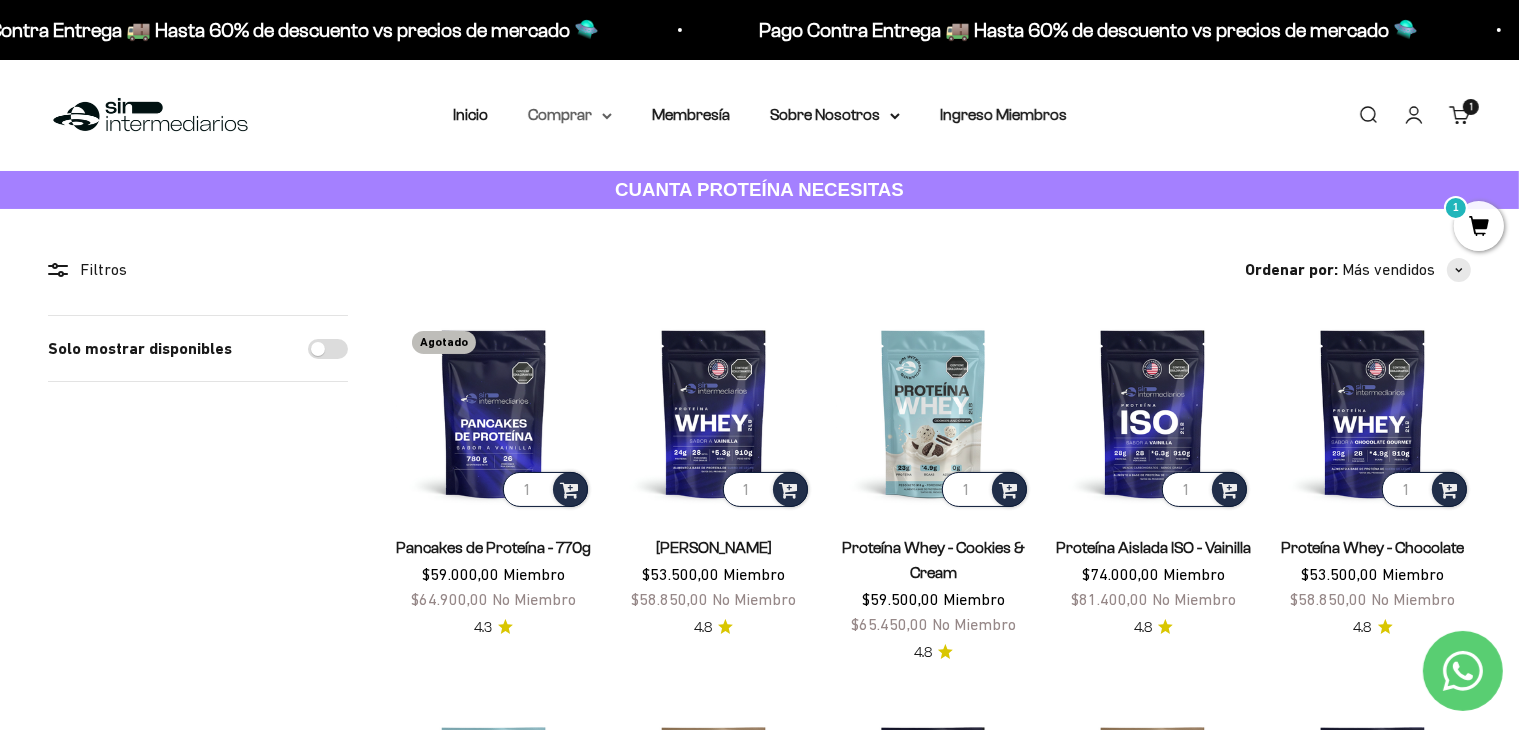 click on "Comprar" at bounding box center [570, 115] 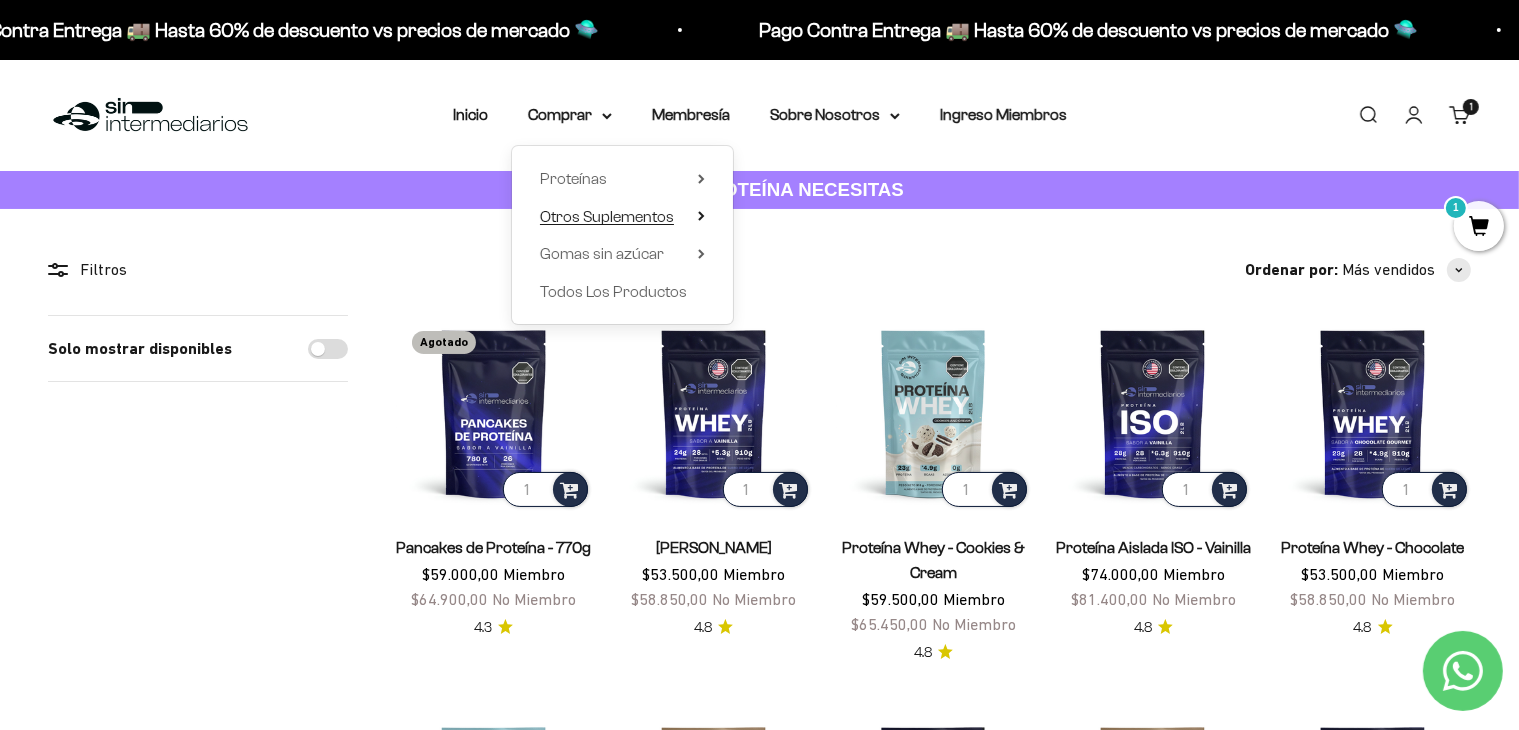 click on "Otros Suplementos" at bounding box center [607, 216] 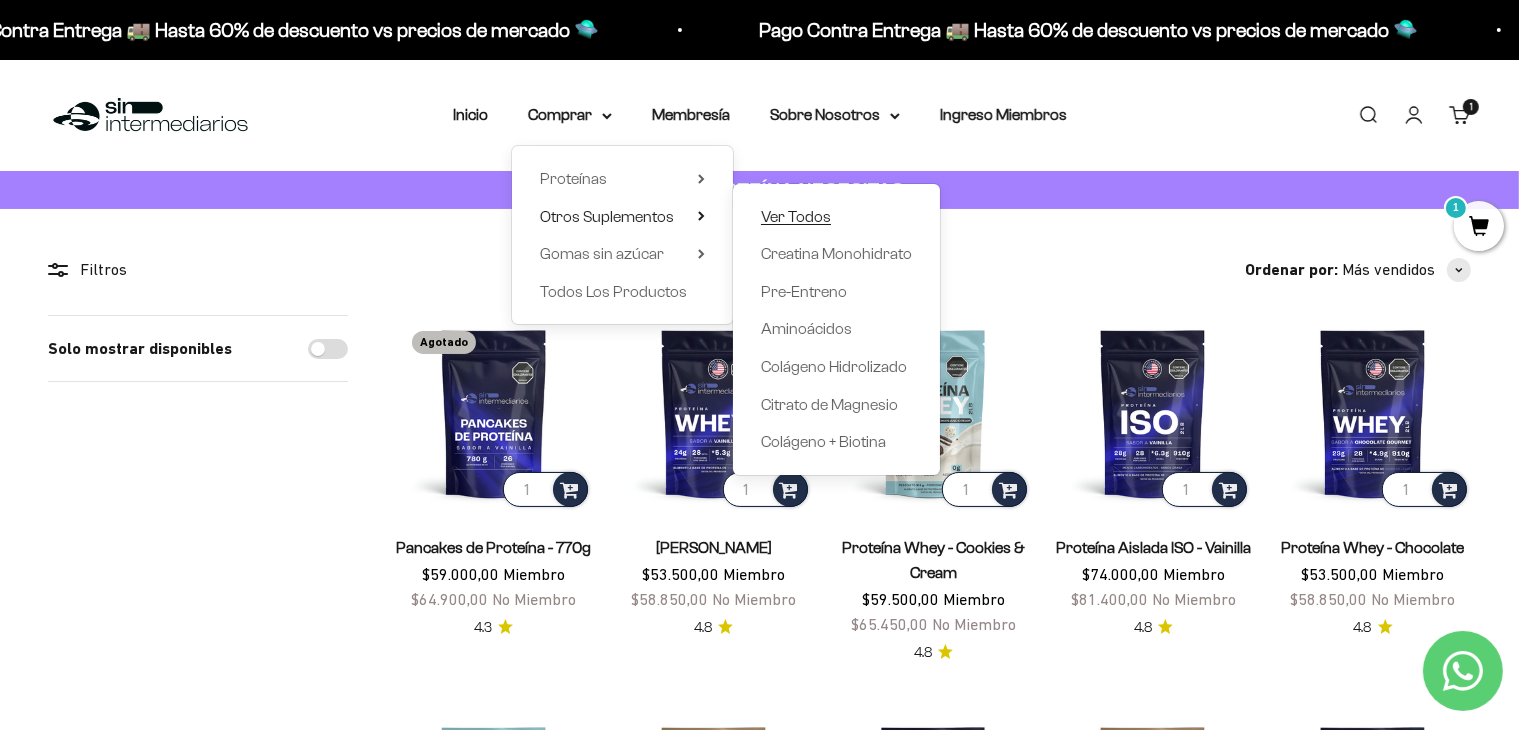 click on "Ver Todos" at bounding box center (796, 216) 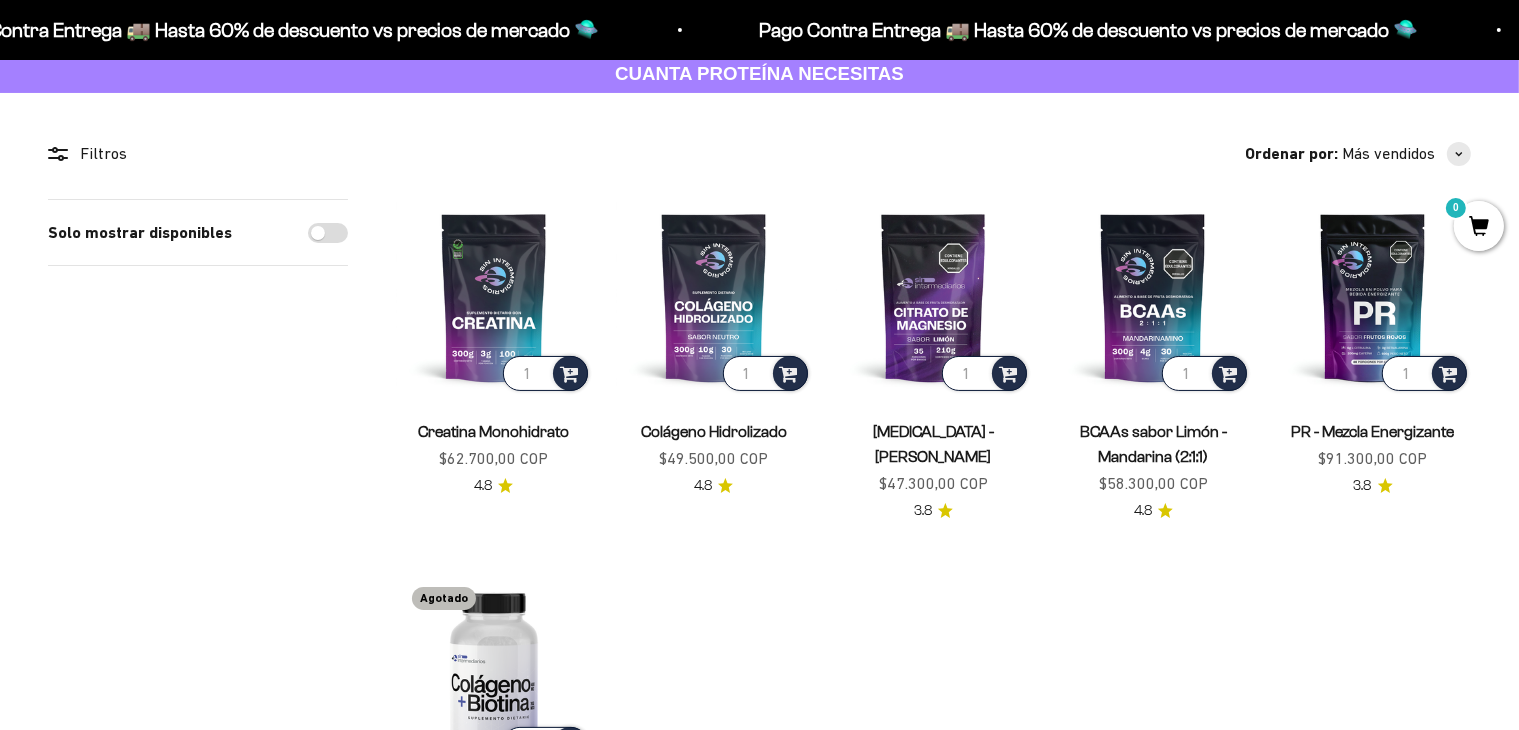scroll, scrollTop: 116, scrollLeft: 0, axis: vertical 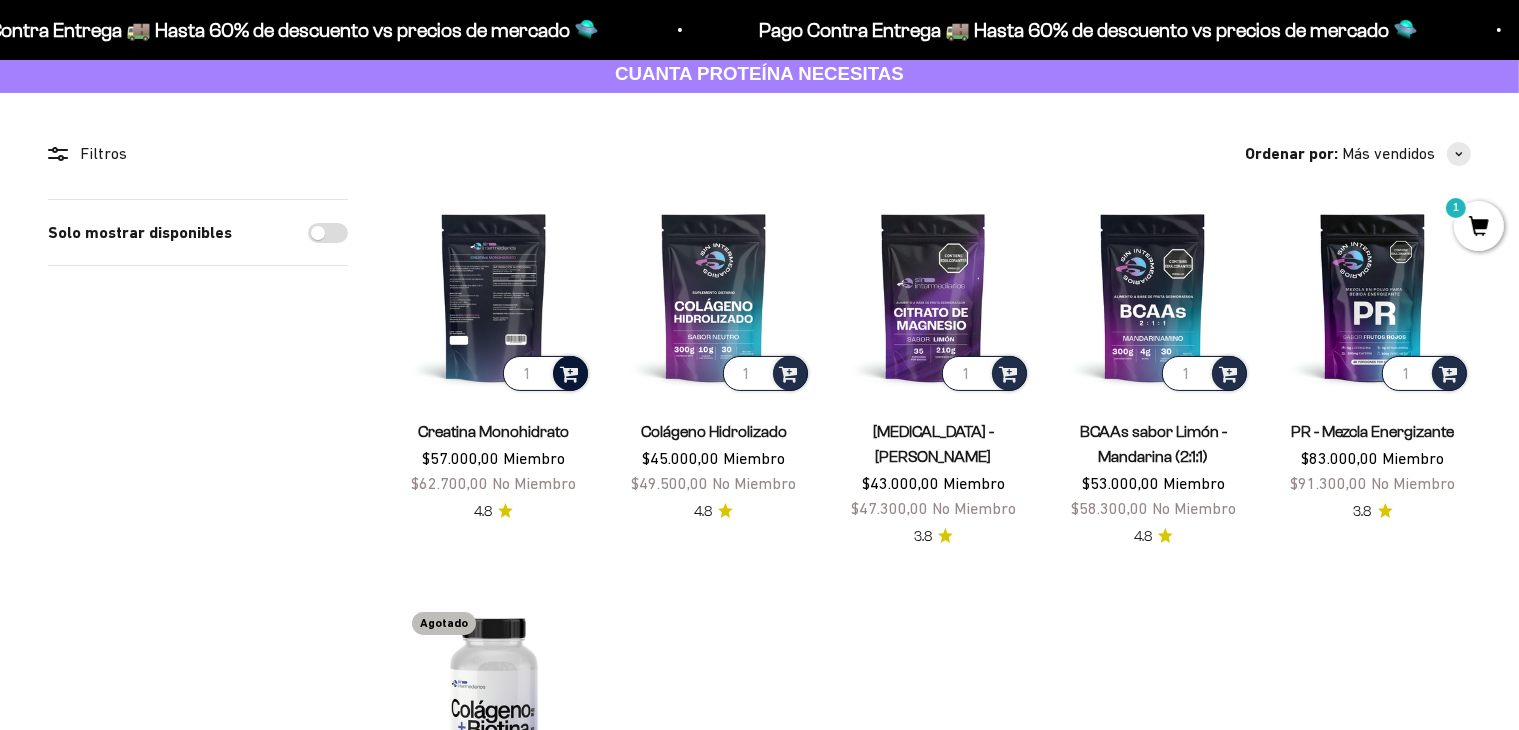 click at bounding box center [569, 372] 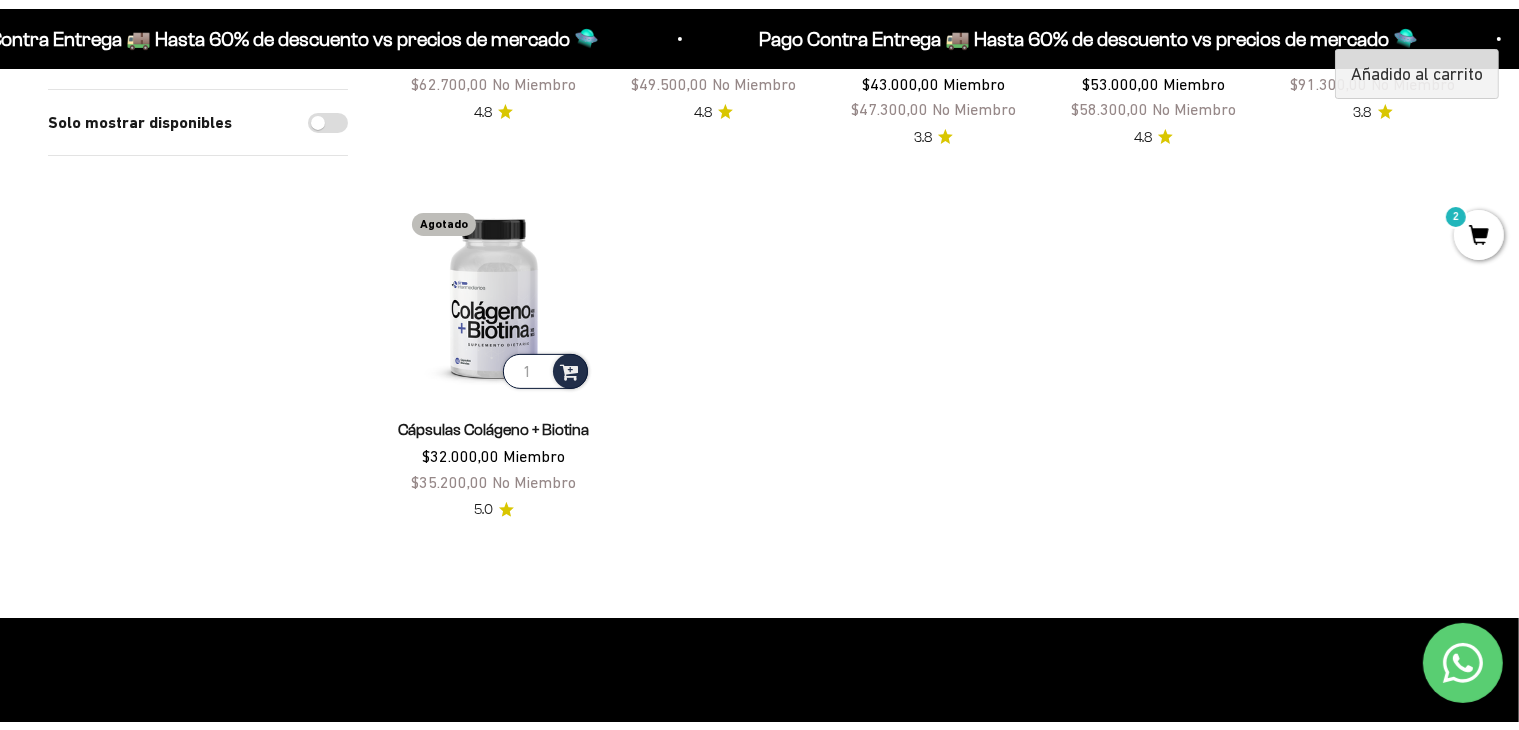 scroll, scrollTop: 0, scrollLeft: 0, axis: both 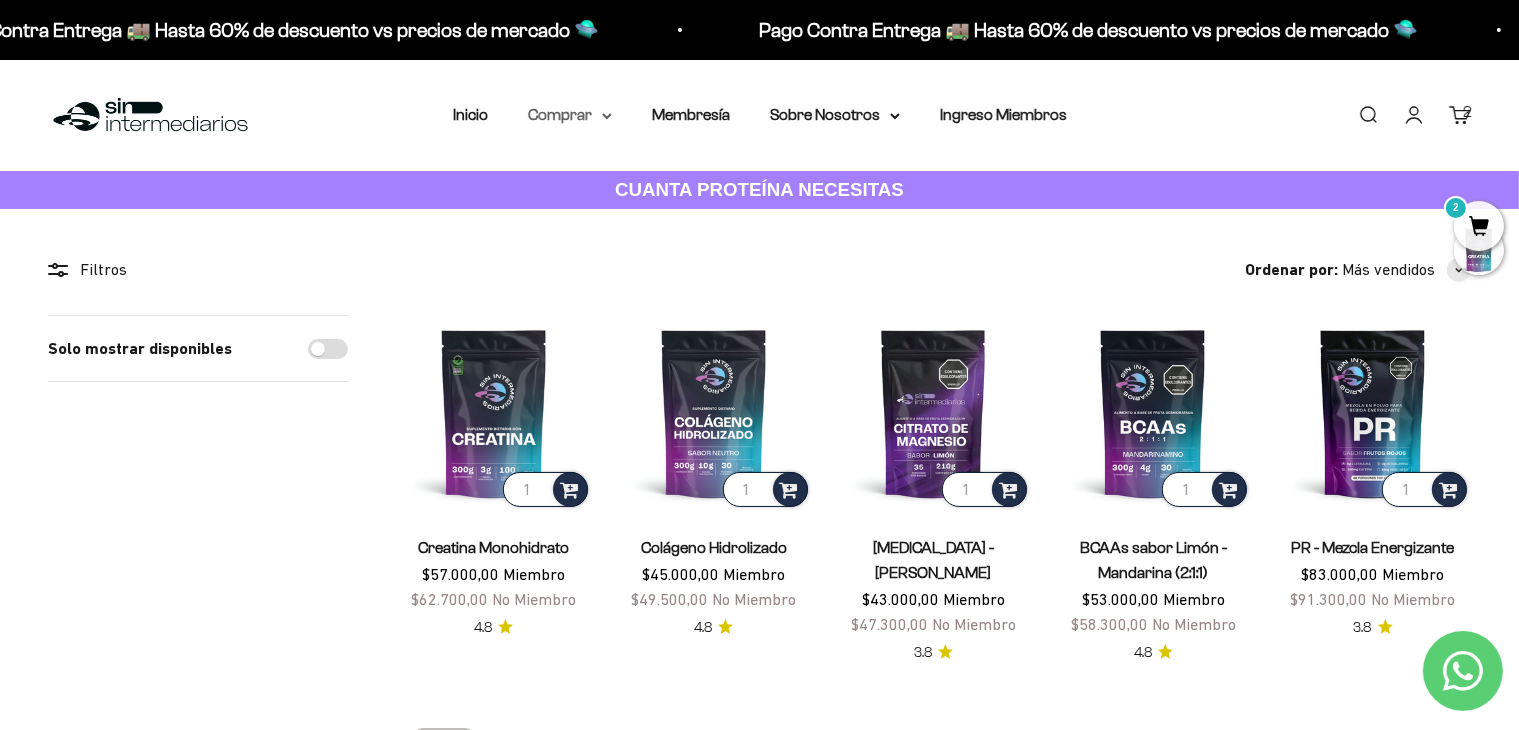 click on "Comprar" at bounding box center (570, 115) 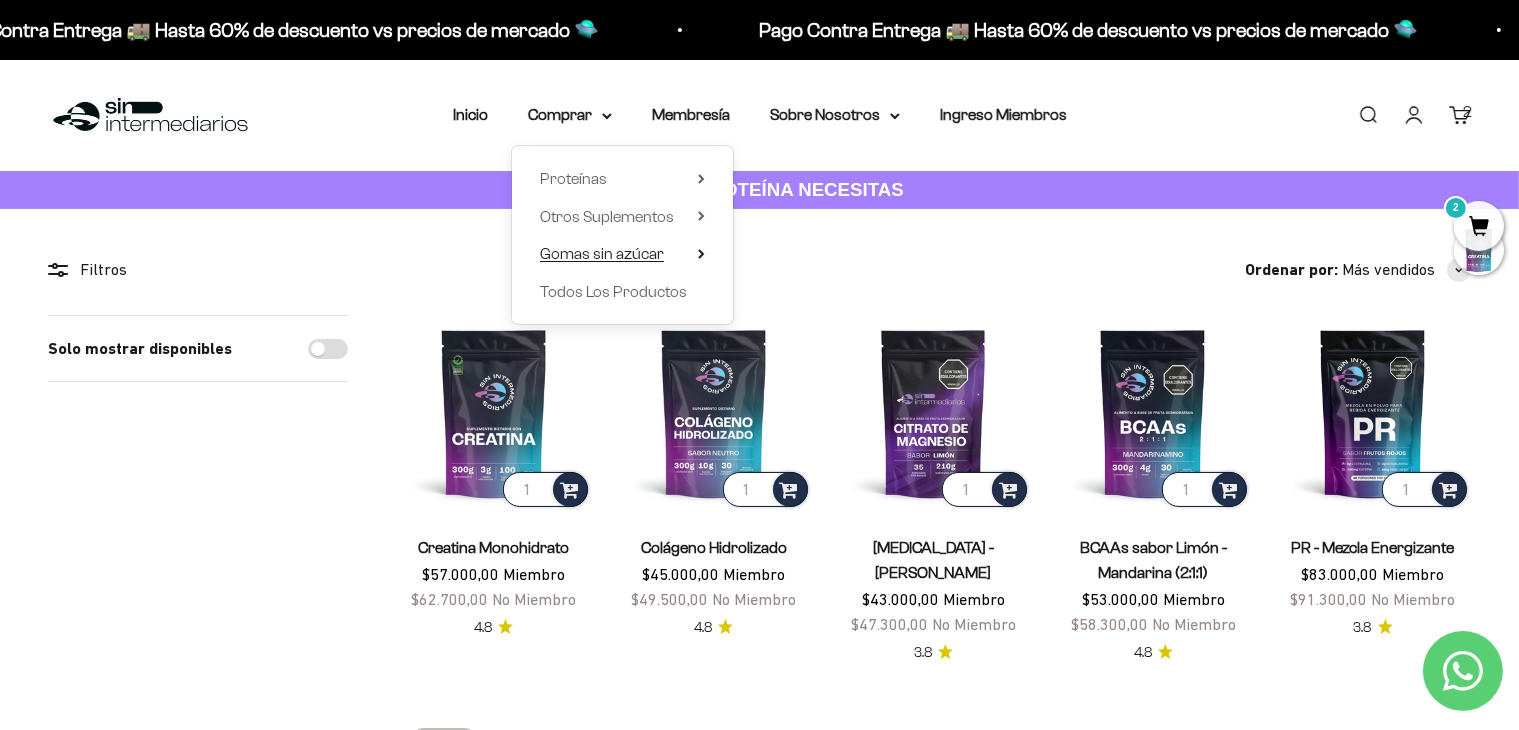 click on "Gomas sin azúcar" at bounding box center (602, 253) 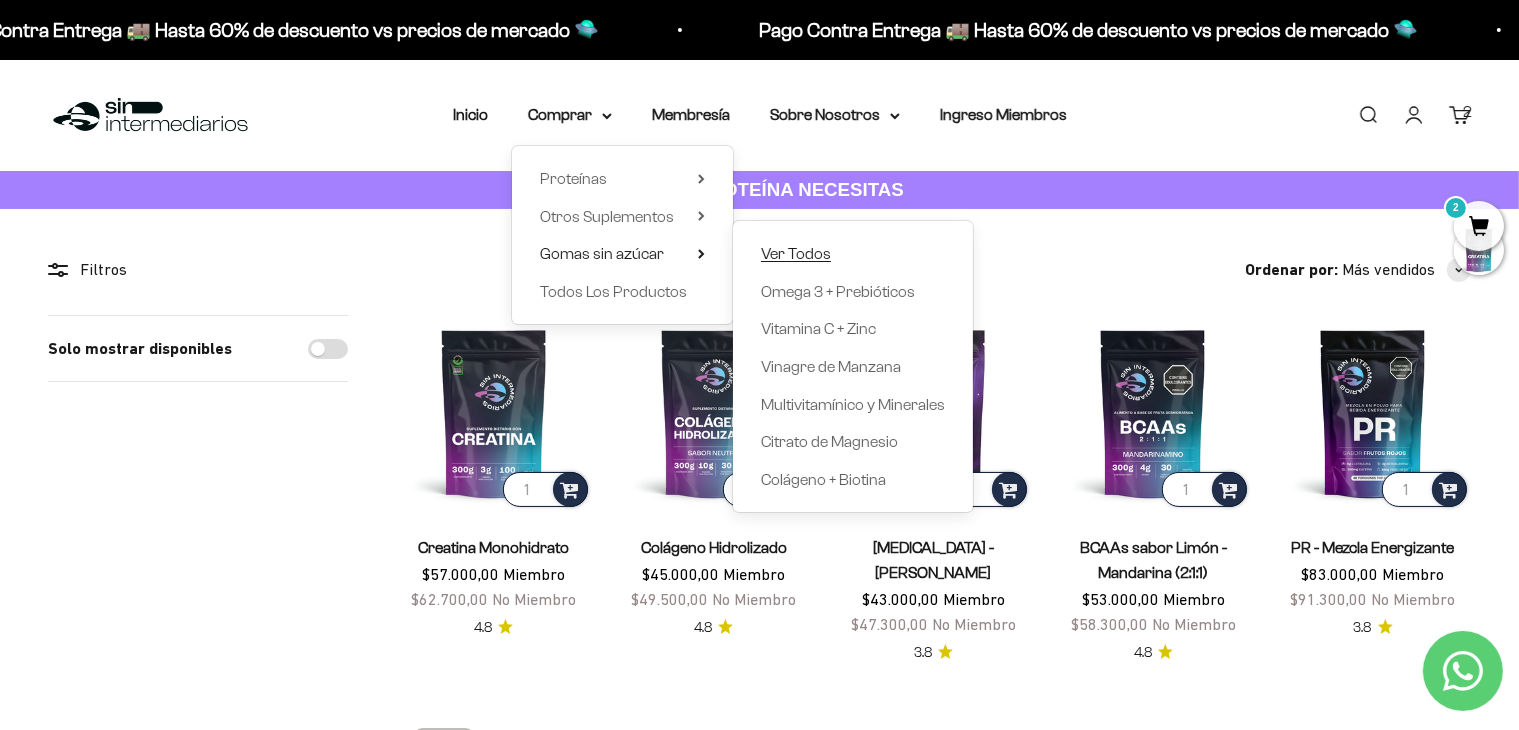click on "Ver Todos" at bounding box center [796, 253] 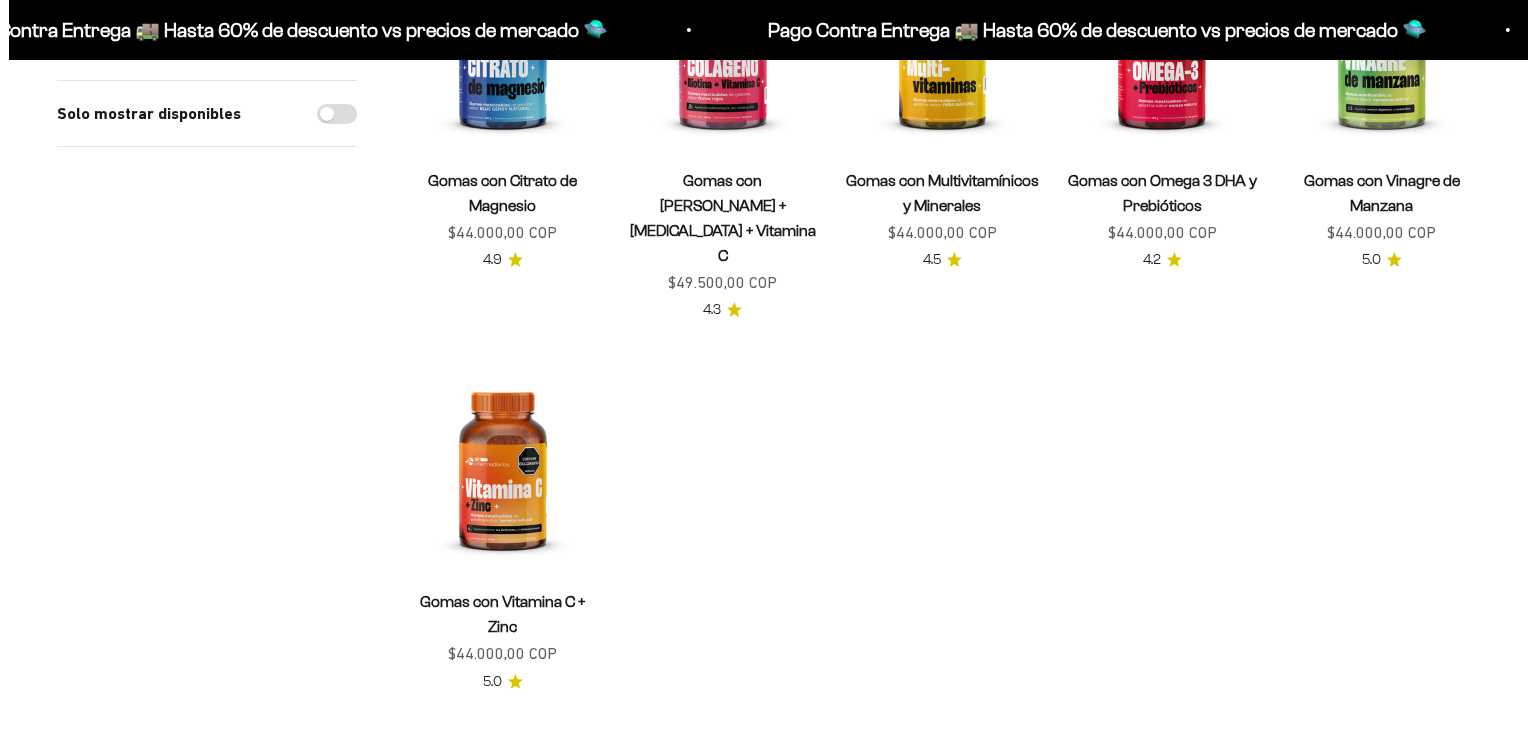 scroll, scrollTop: 0, scrollLeft: 0, axis: both 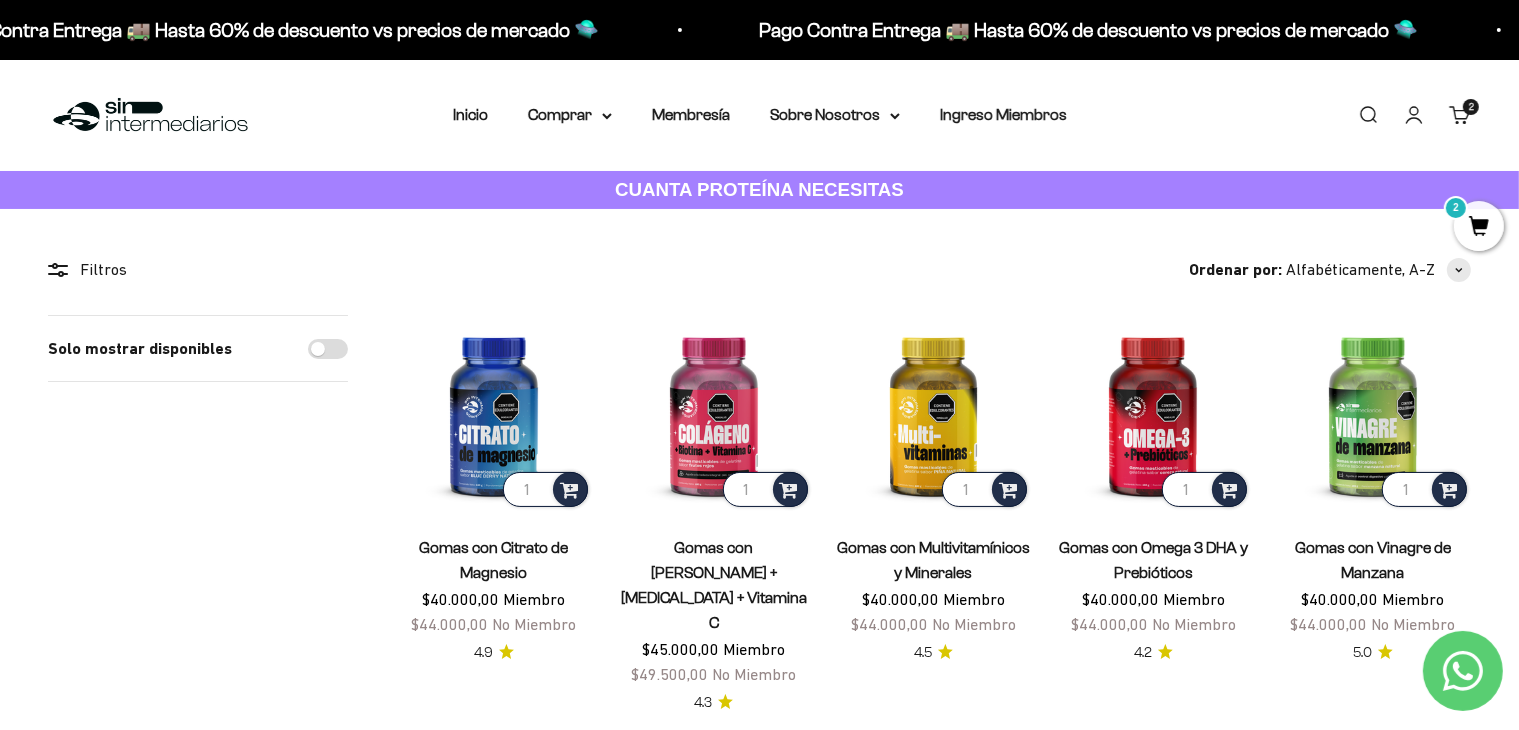 click on "Carrito
2 artículos
2" at bounding box center (1460, 115) 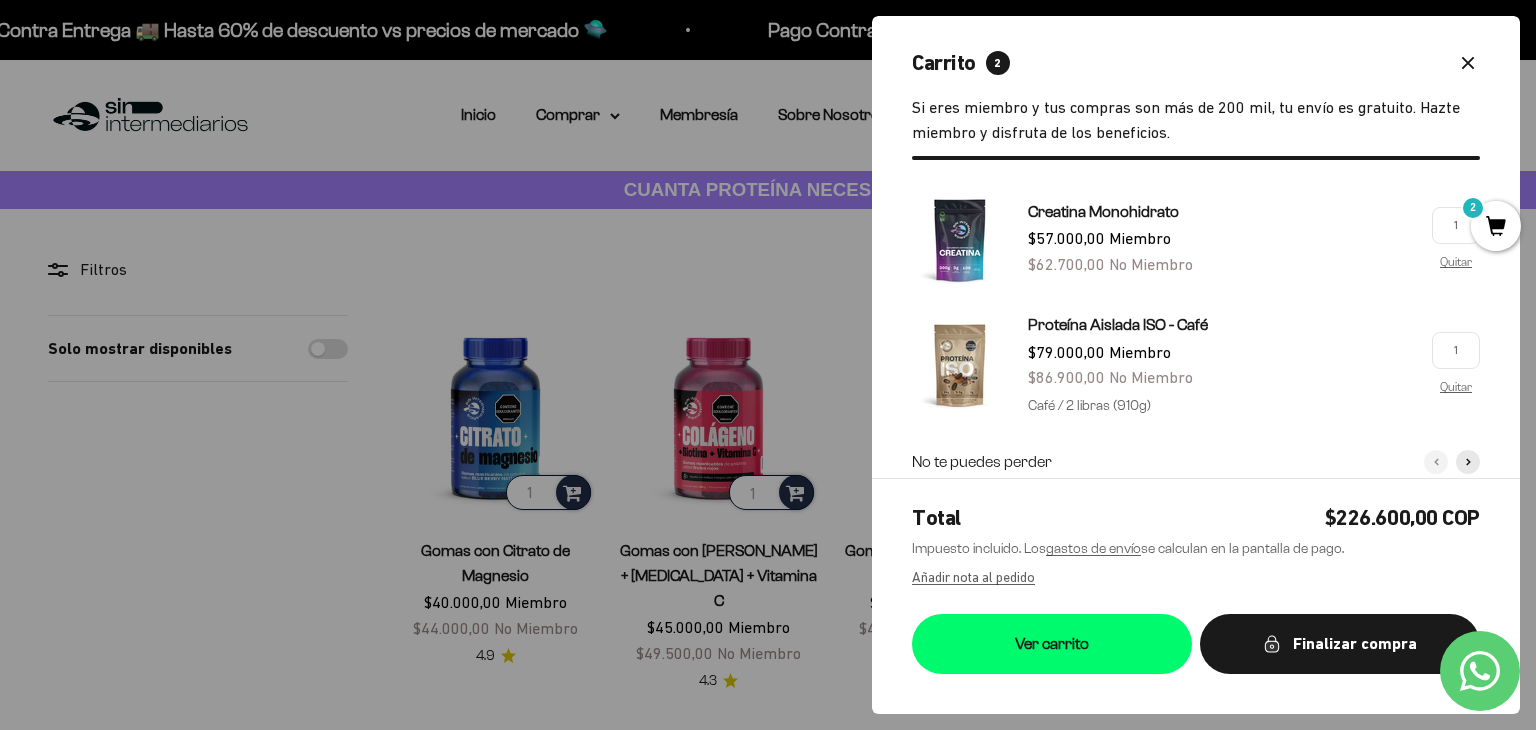 click on "2" at bounding box center (1496, 226) 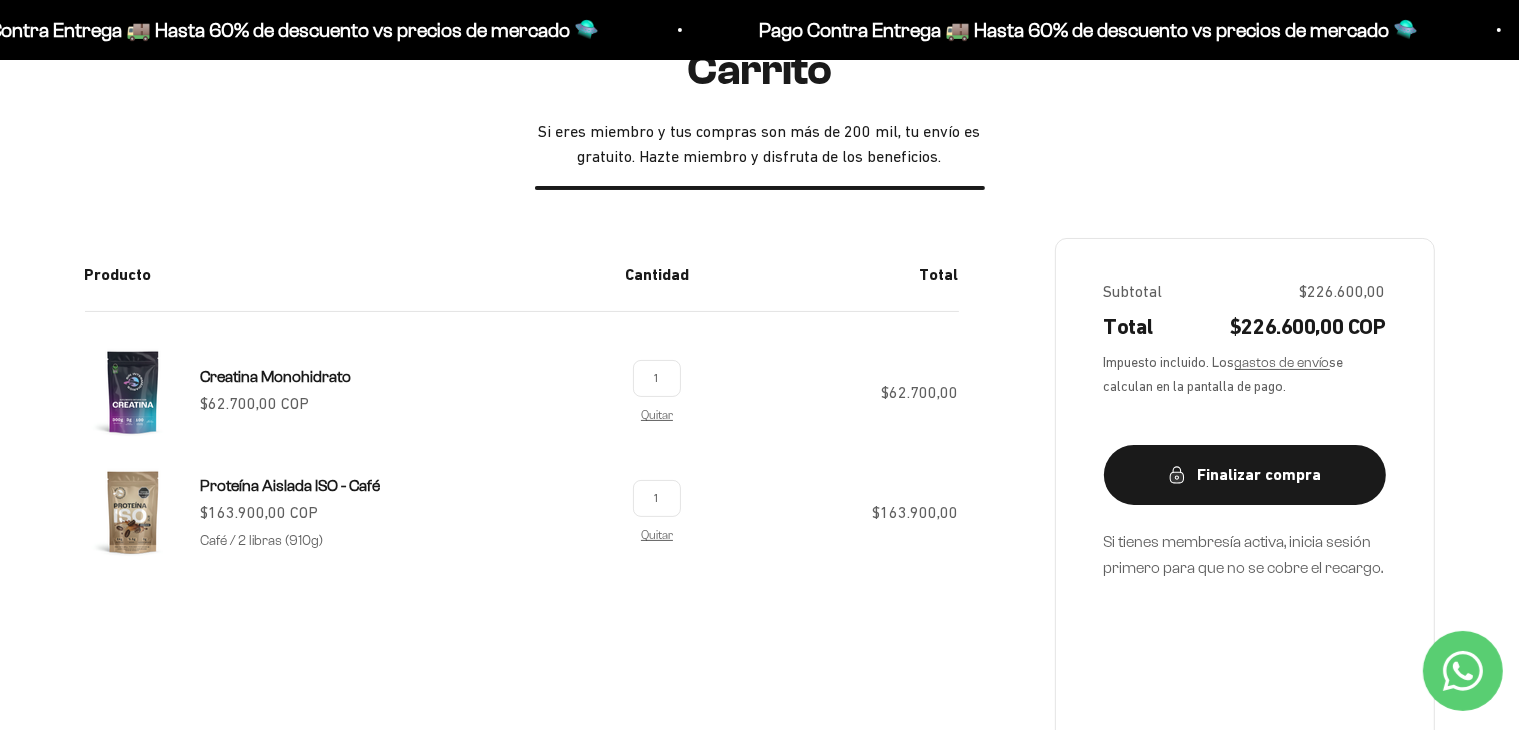 scroll, scrollTop: 231, scrollLeft: 0, axis: vertical 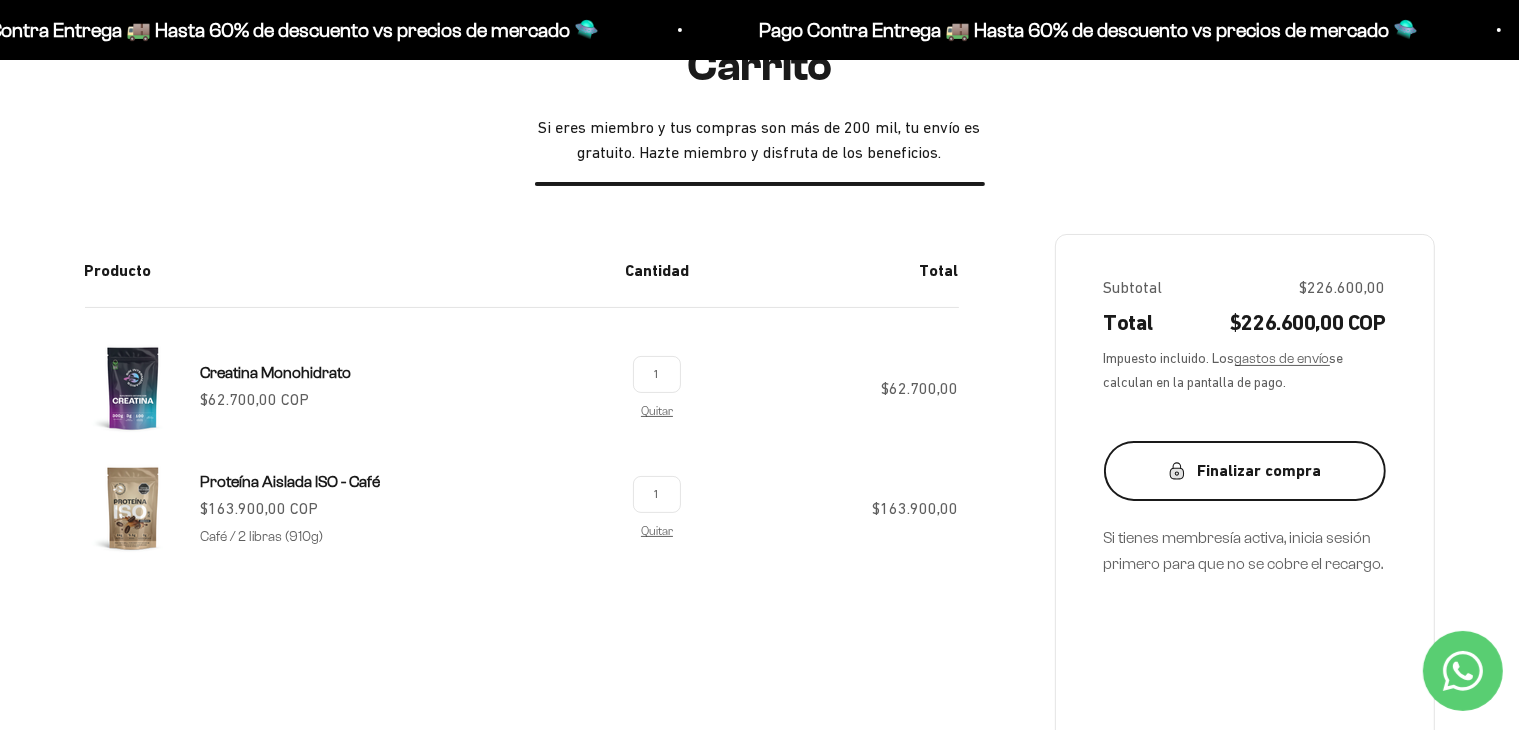 click on "Finalizar compra" at bounding box center (1245, 471) 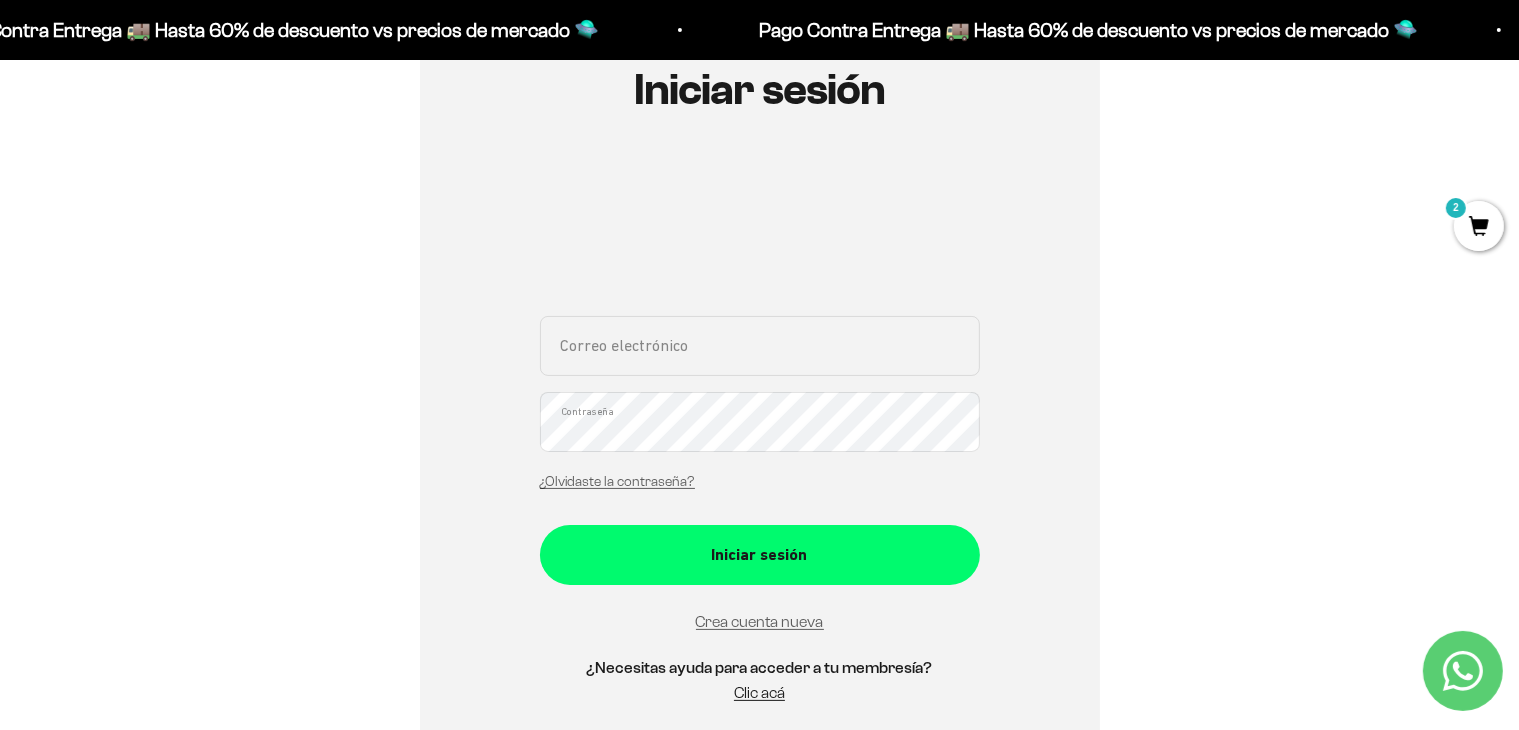scroll, scrollTop: 310, scrollLeft: 0, axis: vertical 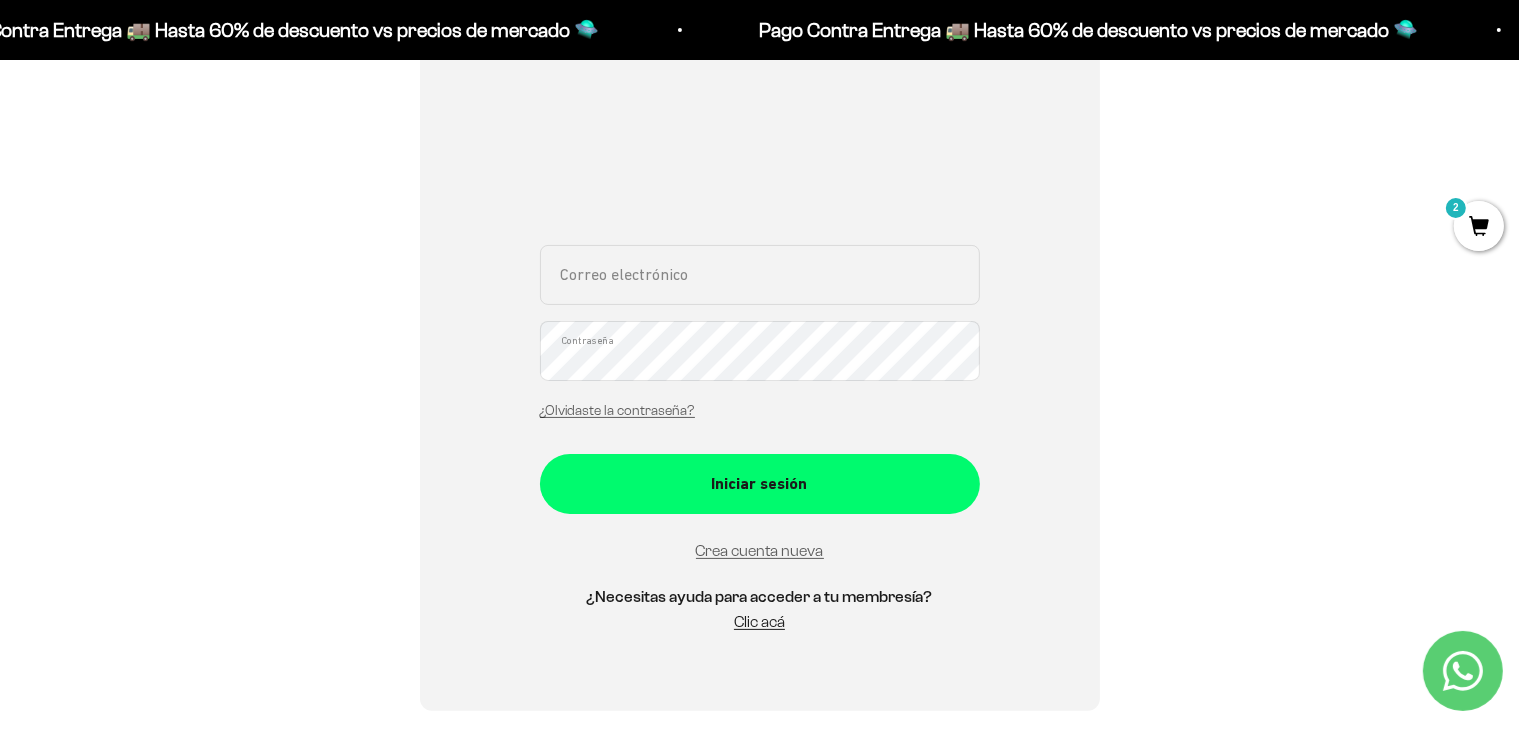 click on "Crea cuenta nueva" at bounding box center [760, 551] 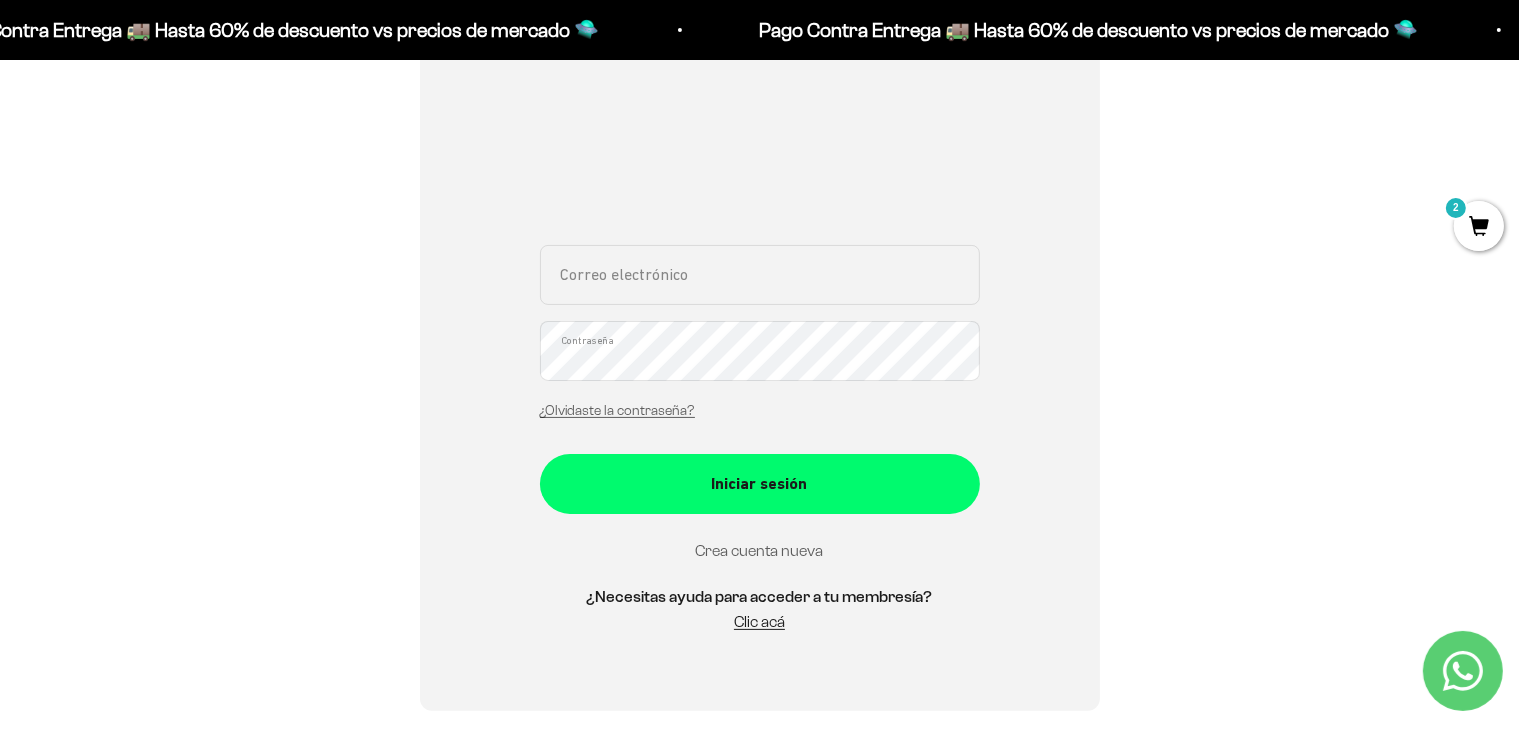 click on "Crea cuenta nueva" at bounding box center [760, 550] 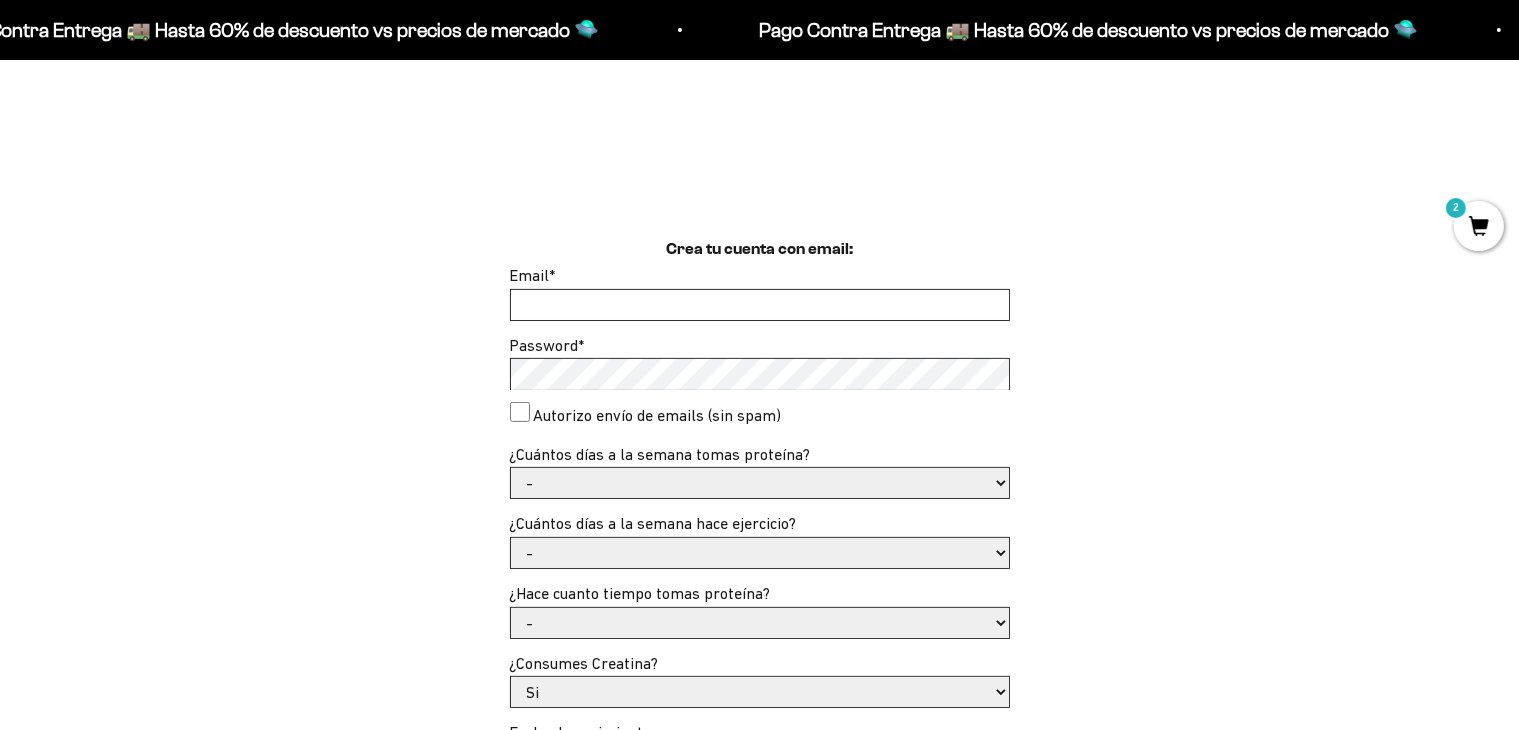 scroll, scrollTop: 468, scrollLeft: 0, axis: vertical 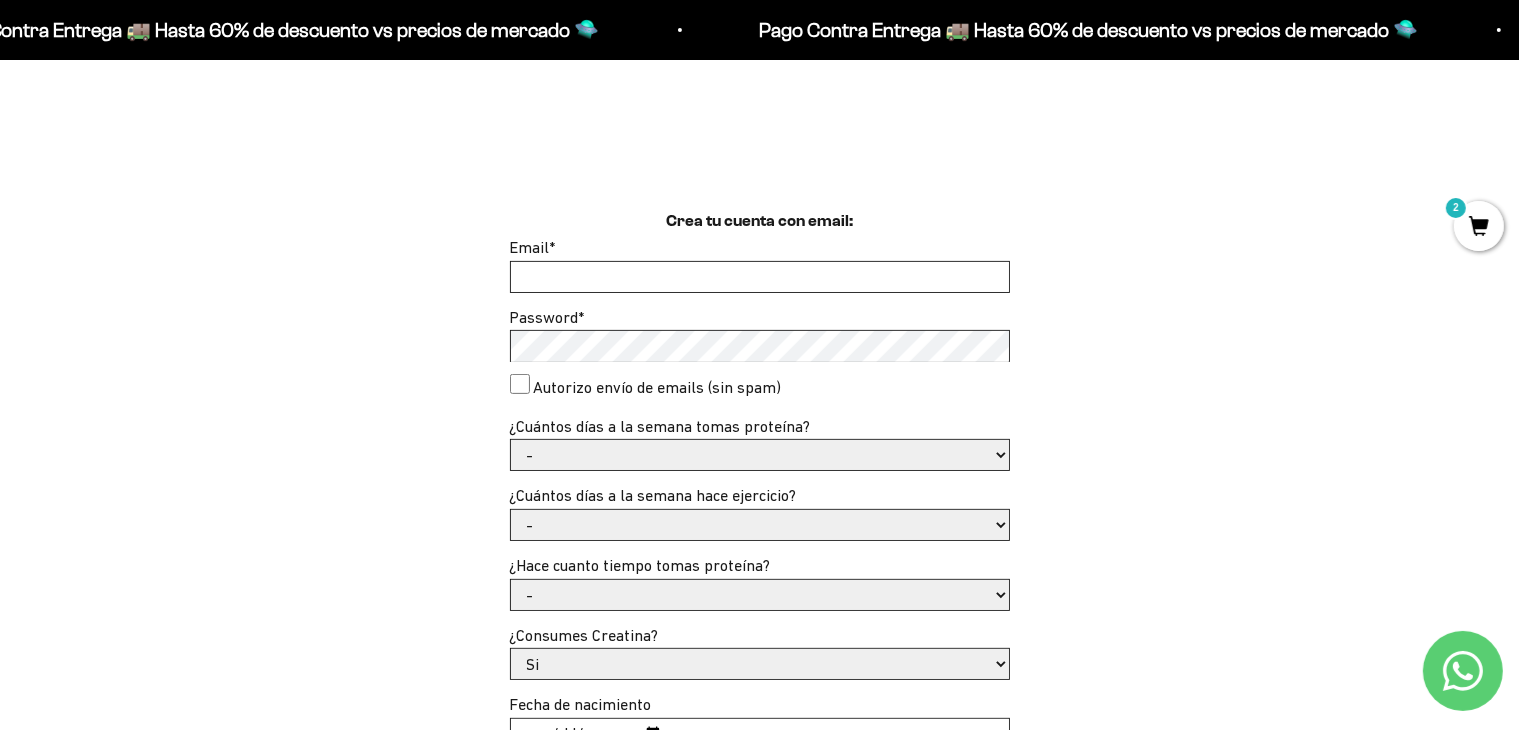click on "Email
*" at bounding box center [760, 277] 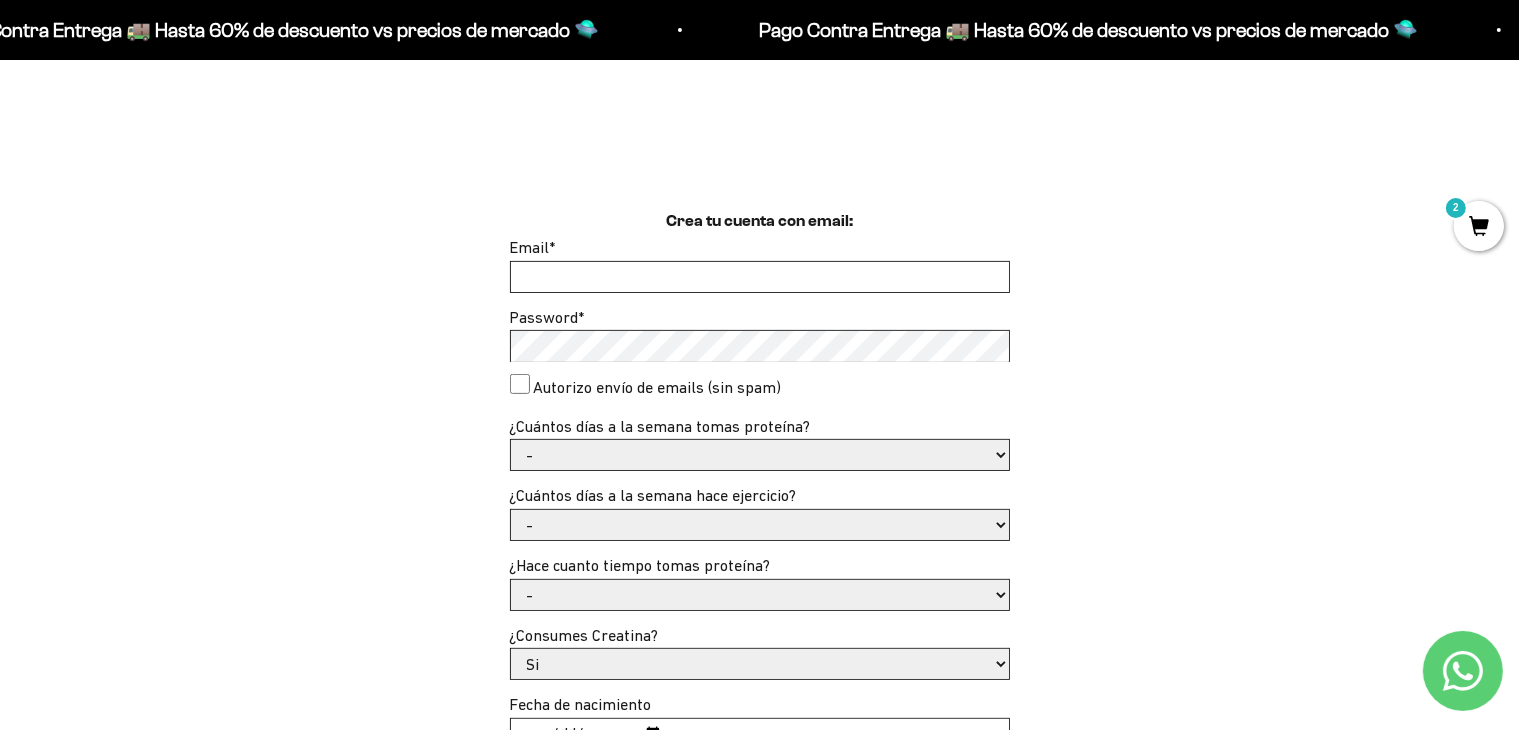 type on "[EMAIL_ADDRESS][DOMAIN_NAME]" 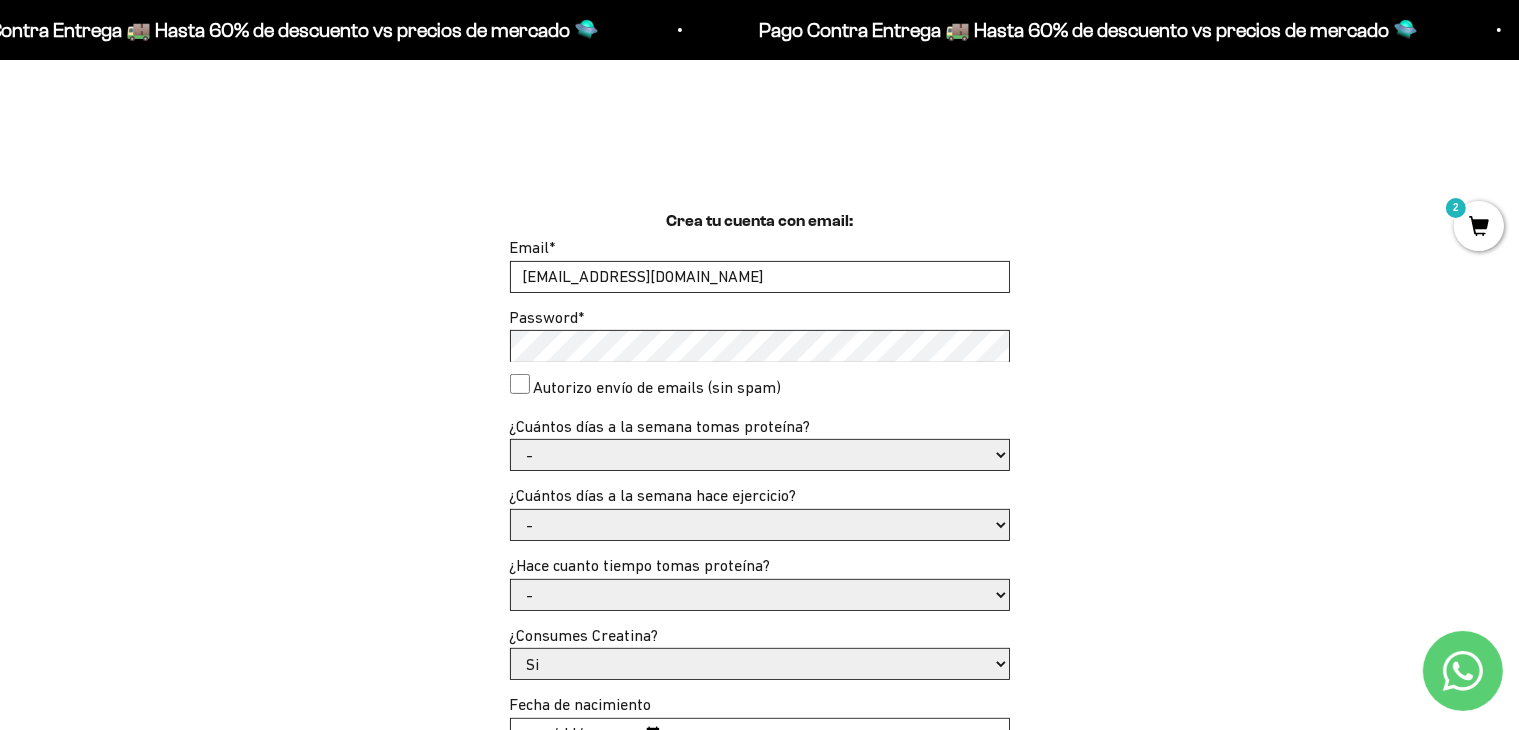 click on "-
1 o 2
3 a 5
6 o 7" at bounding box center [760, 455] 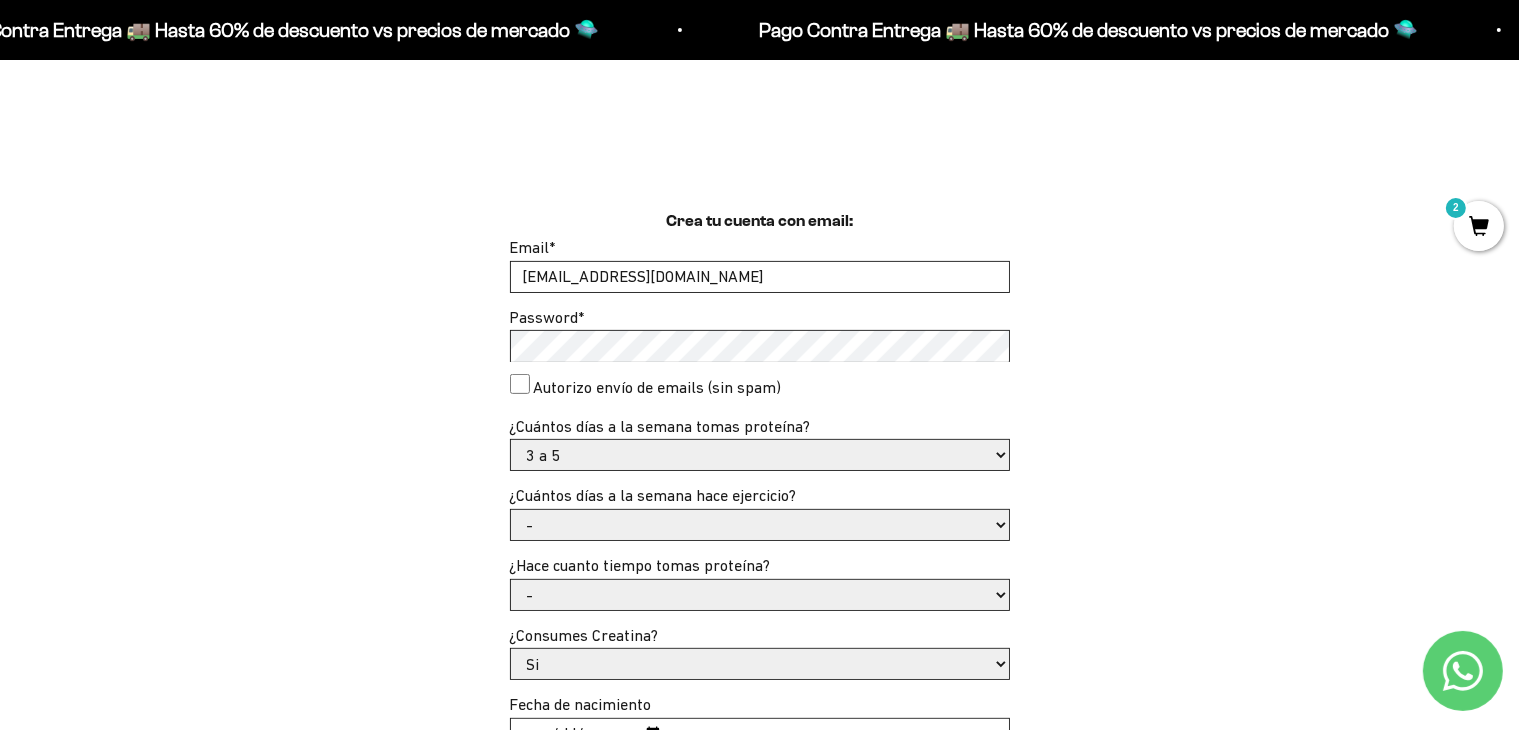 click on "-
1 o 2
3 a 5
6 o 7" at bounding box center [760, 455] 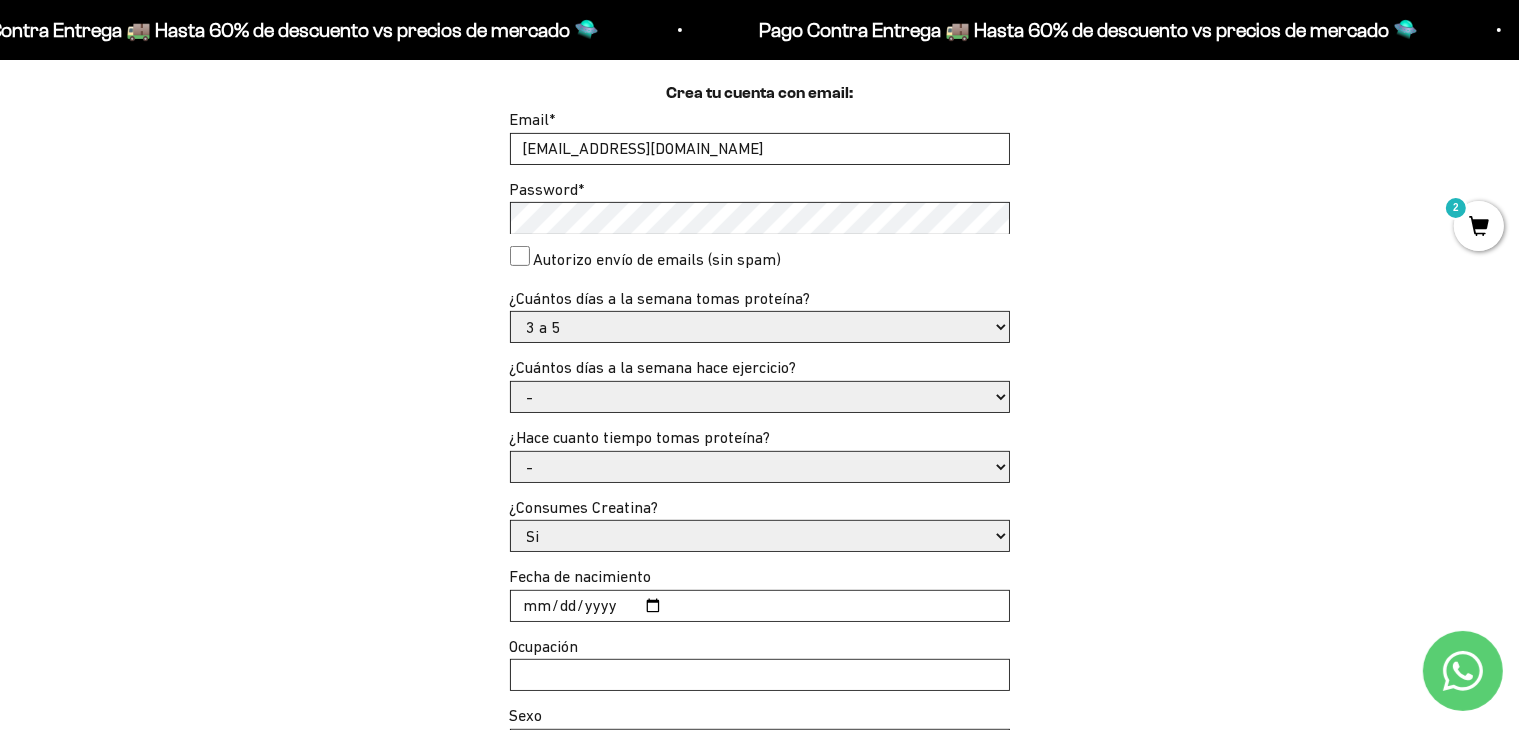 scroll, scrollTop: 600, scrollLeft: 0, axis: vertical 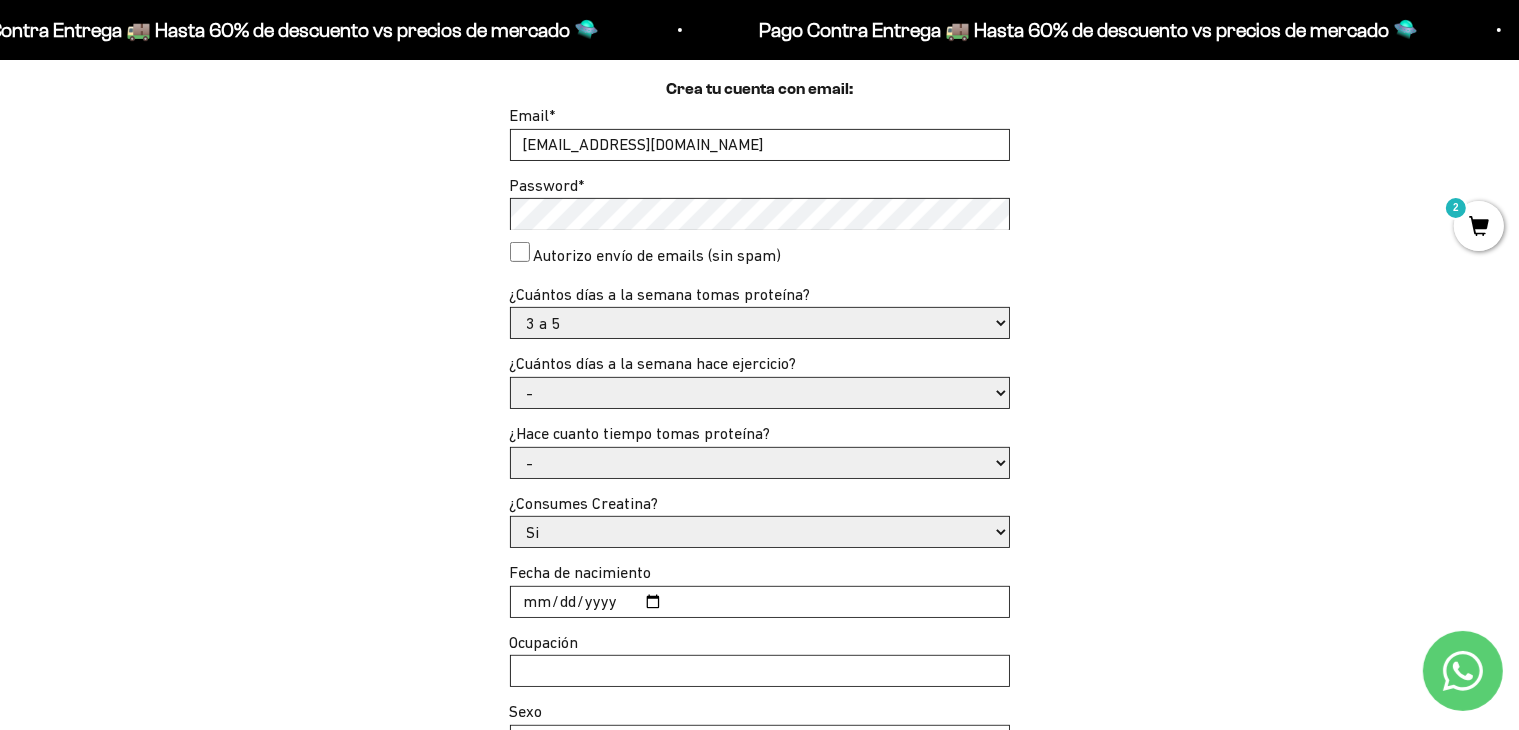 click on "-
No hago
1 a 2 días
3 a 5 días
6 o 7 días" at bounding box center [760, 393] 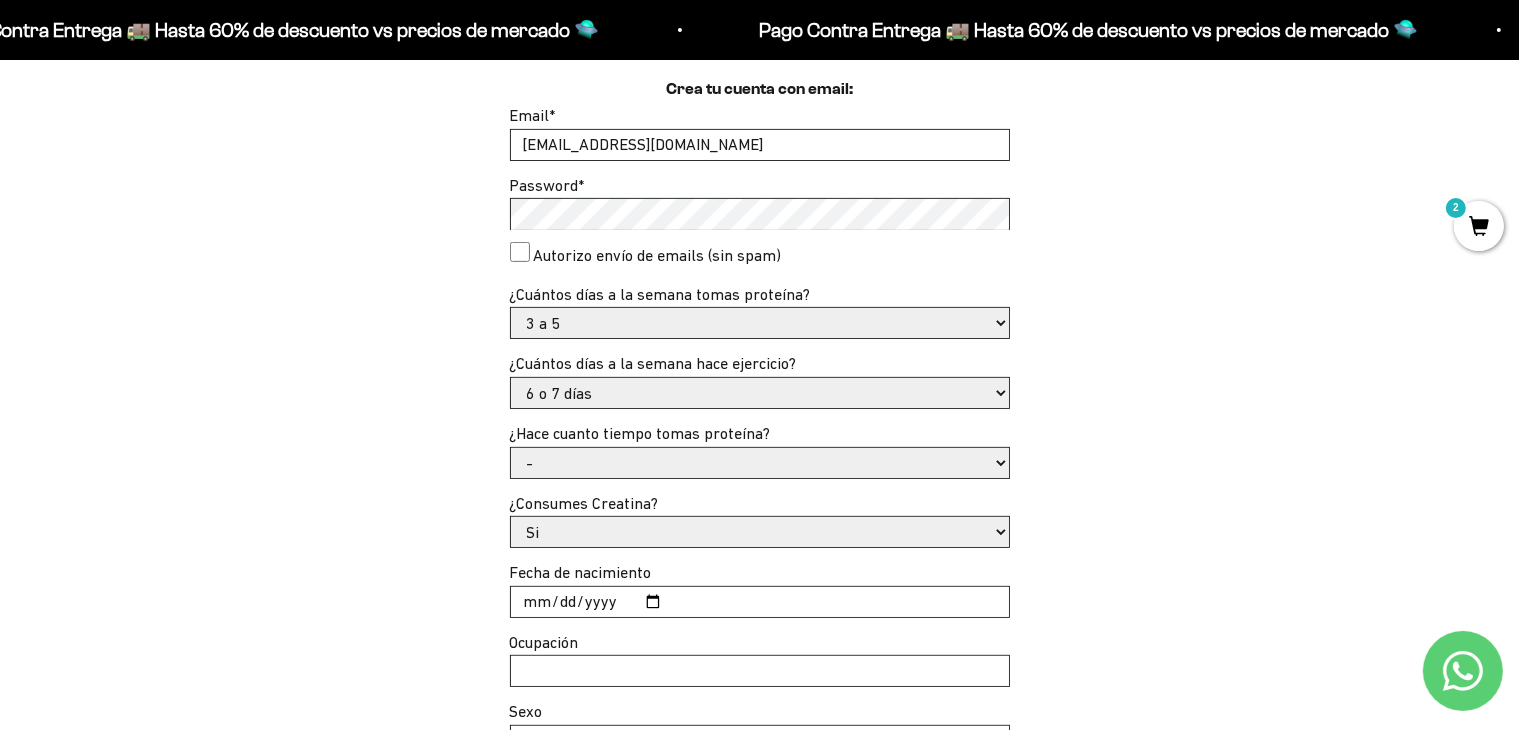 click on "-
No hago
1 a 2 días
3 a 5 días
6 o 7 días" at bounding box center (760, 393) 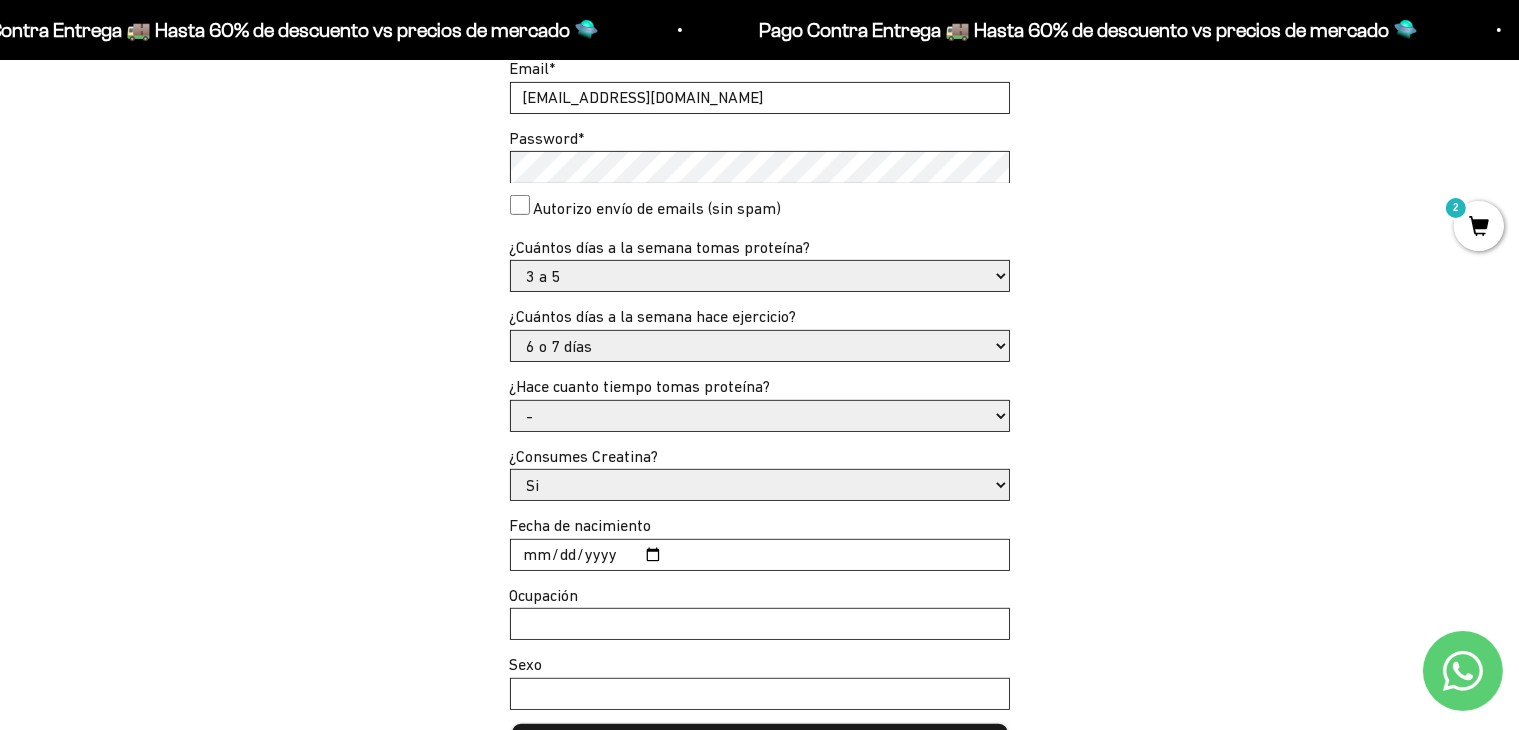scroll, scrollTop: 656, scrollLeft: 0, axis: vertical 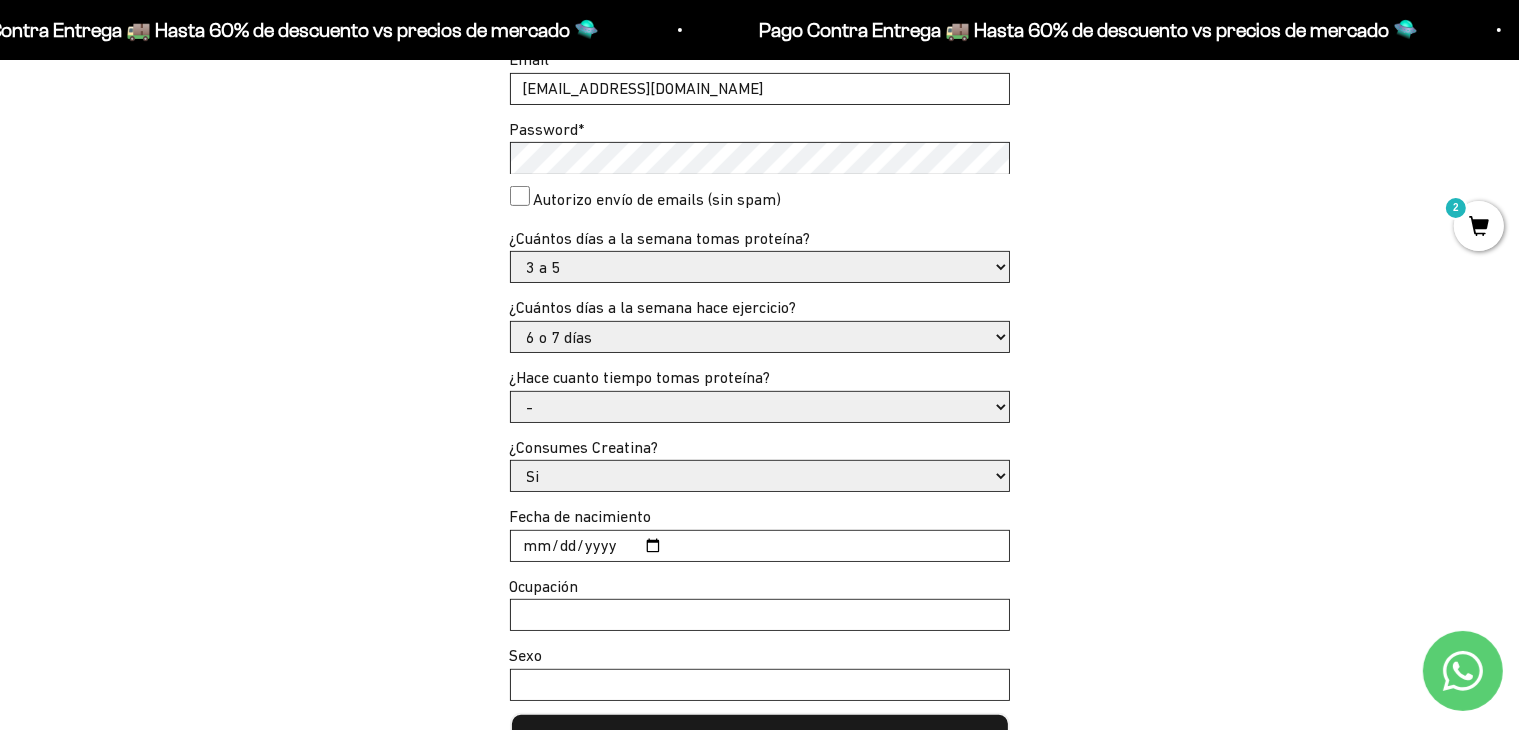 click on "-
Apenas estoy empezando
Menos de 6 meses
Hace más de 6 meses
Hace más de un año" at bounding box center (760, 407) 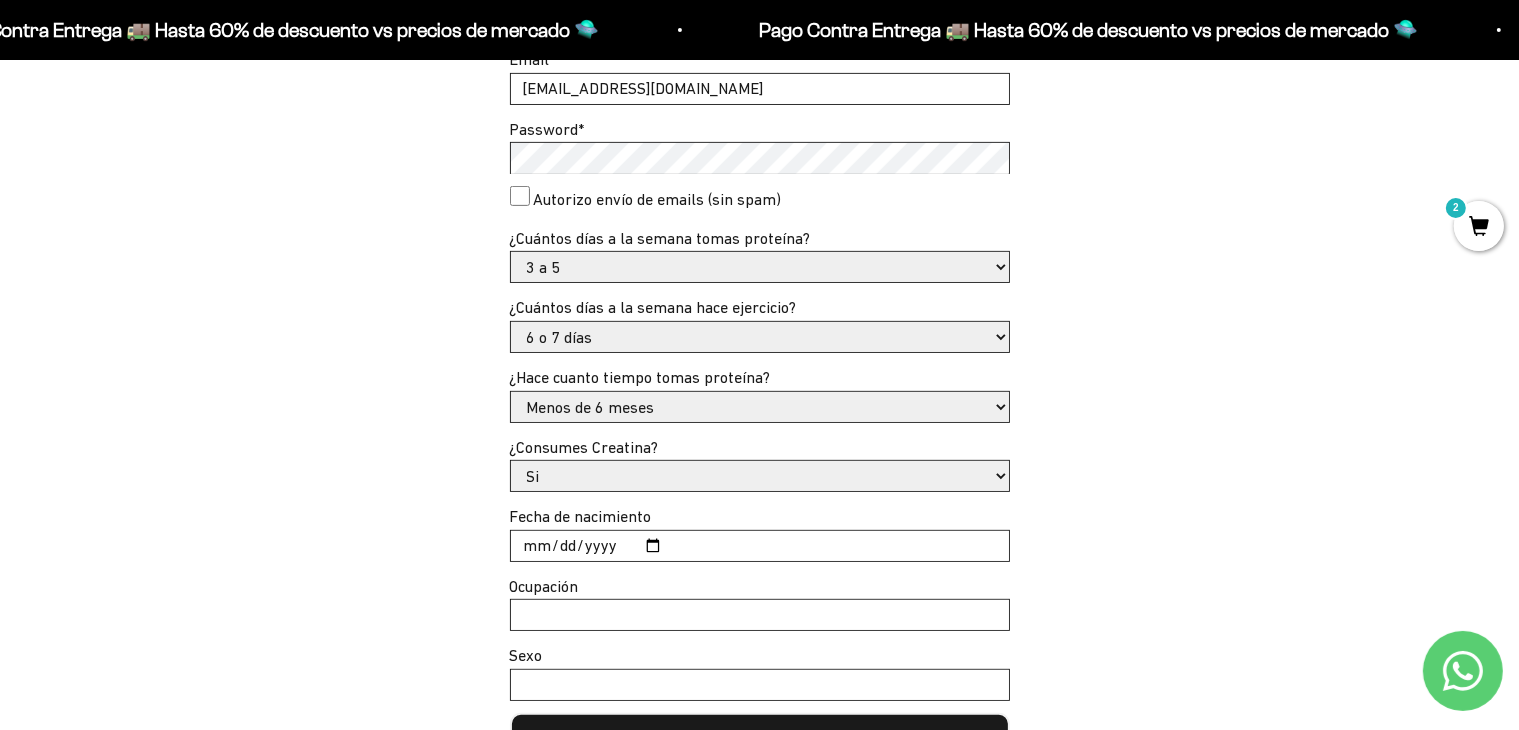 click on "-
Apenas estoy empezando
Menos de 6 meses
Hace más de 6 meses
Hace más de un año" at bounding box center [760, 407] 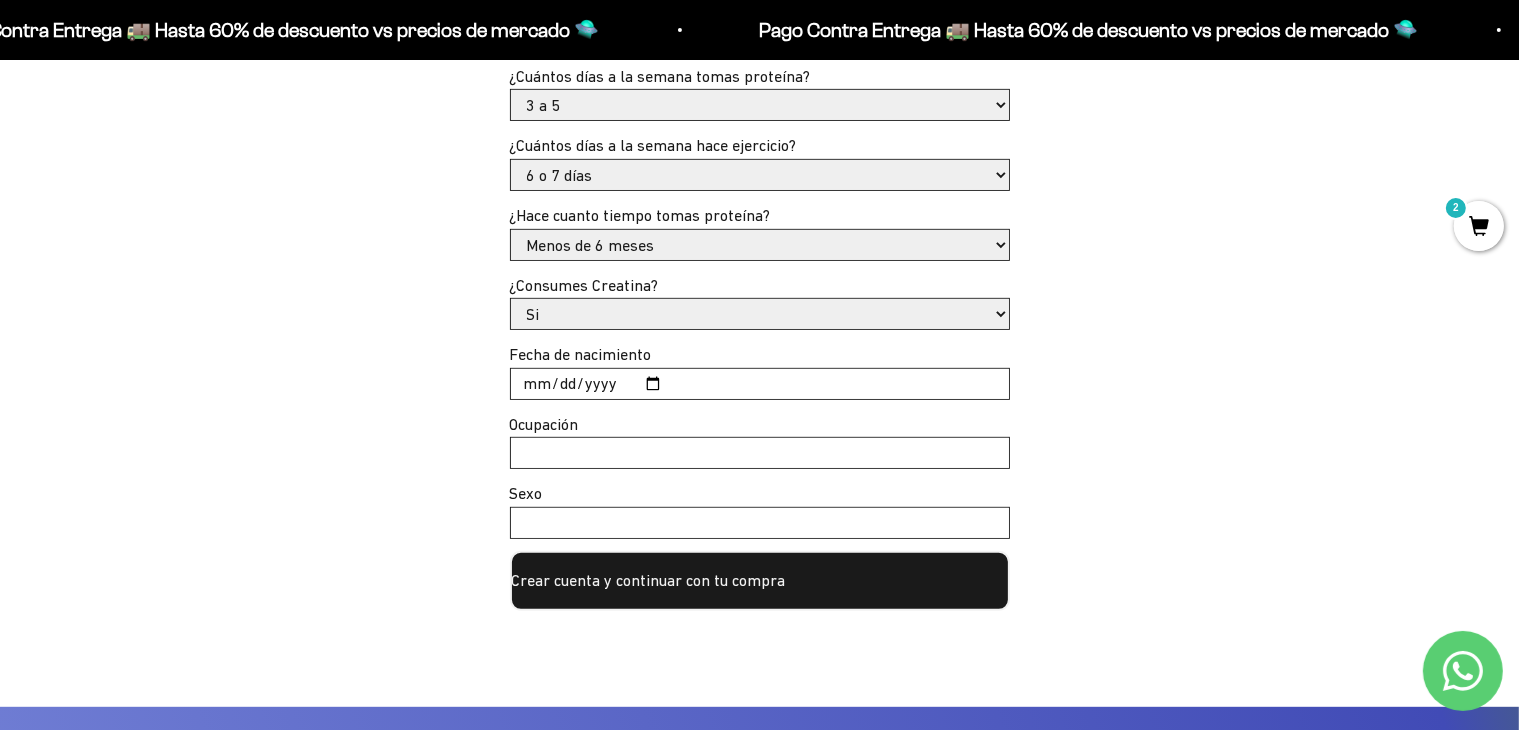 scroll, scrollTop: 826, scrollLeft: 0, axis: vertical 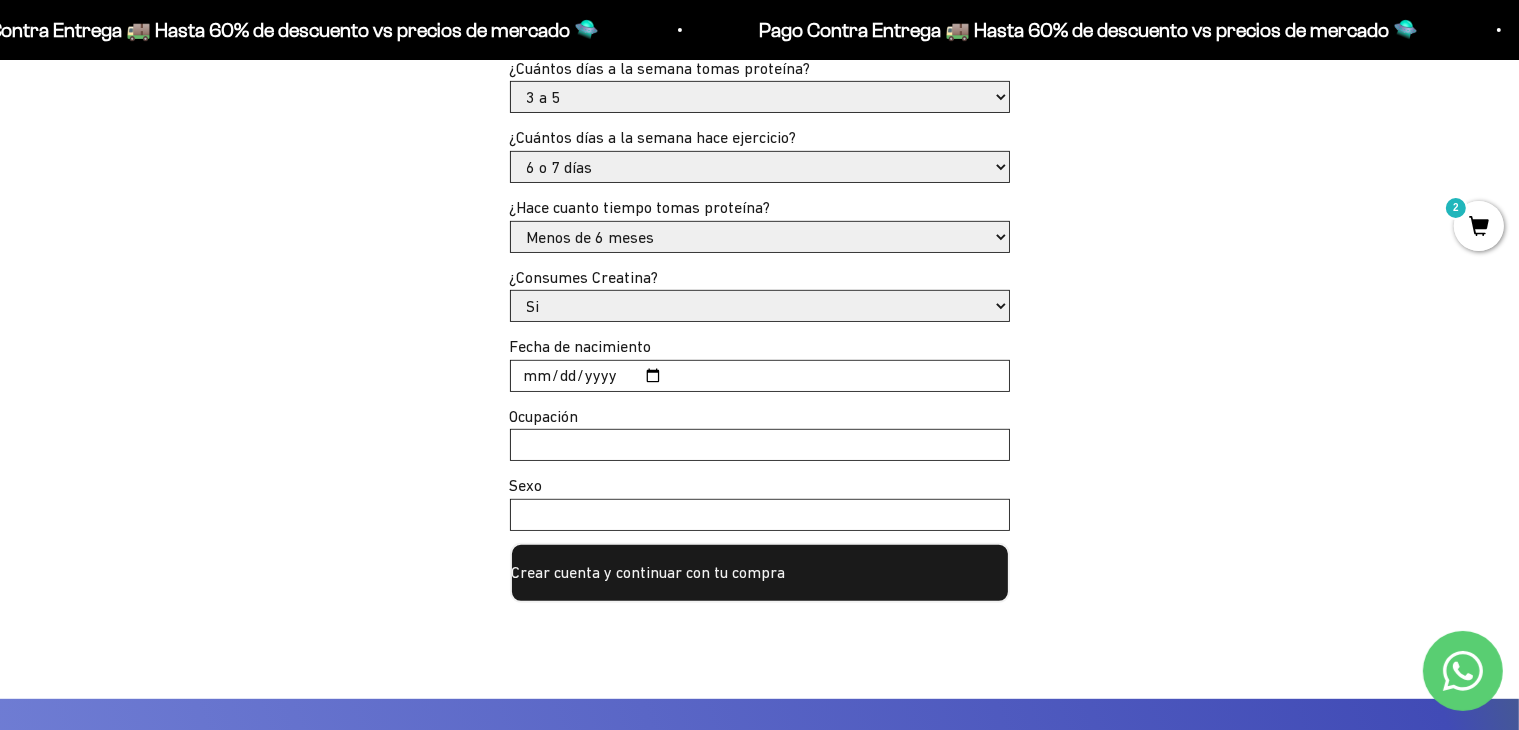click on "Fecha de nacimiento" at bounding box center (760, 376) 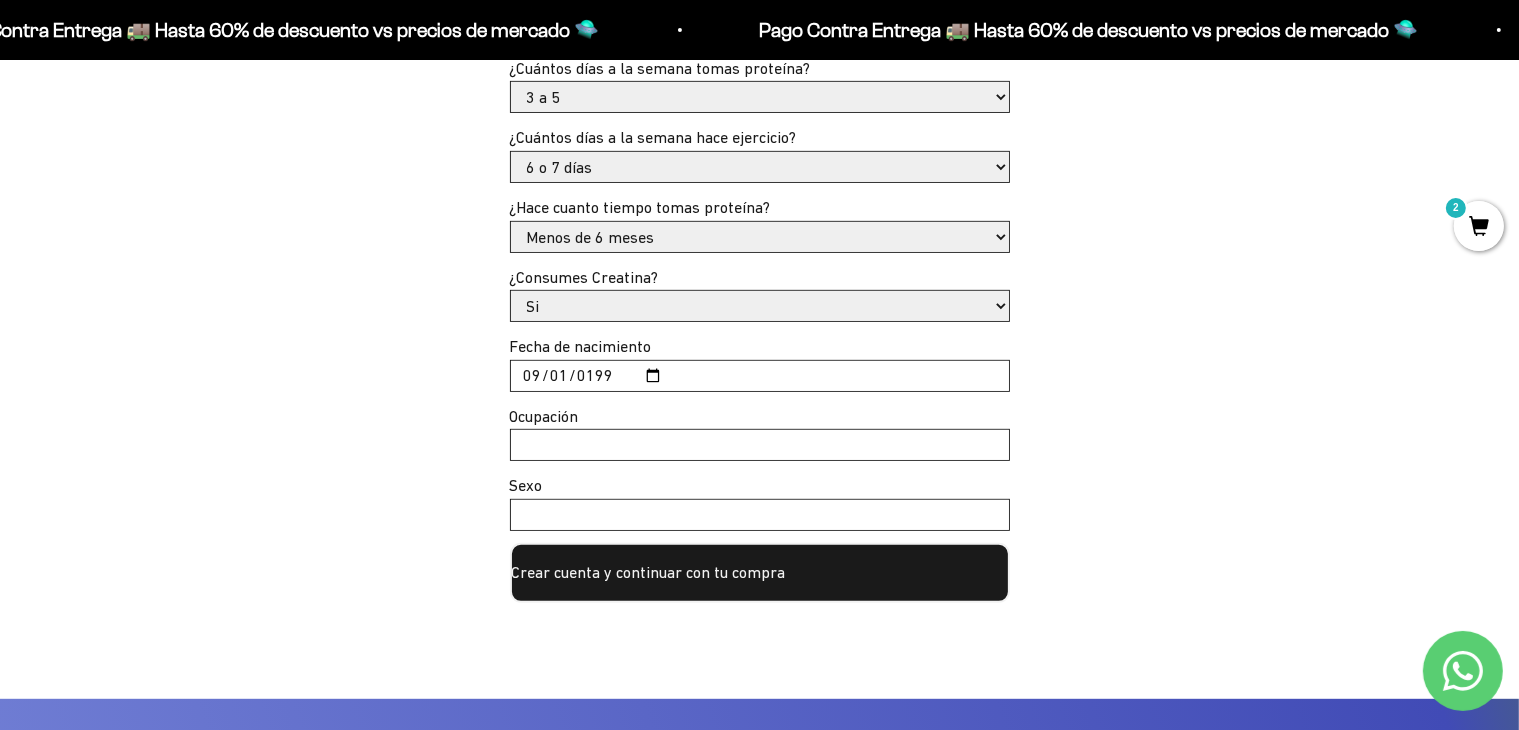 type on "[DATE]" 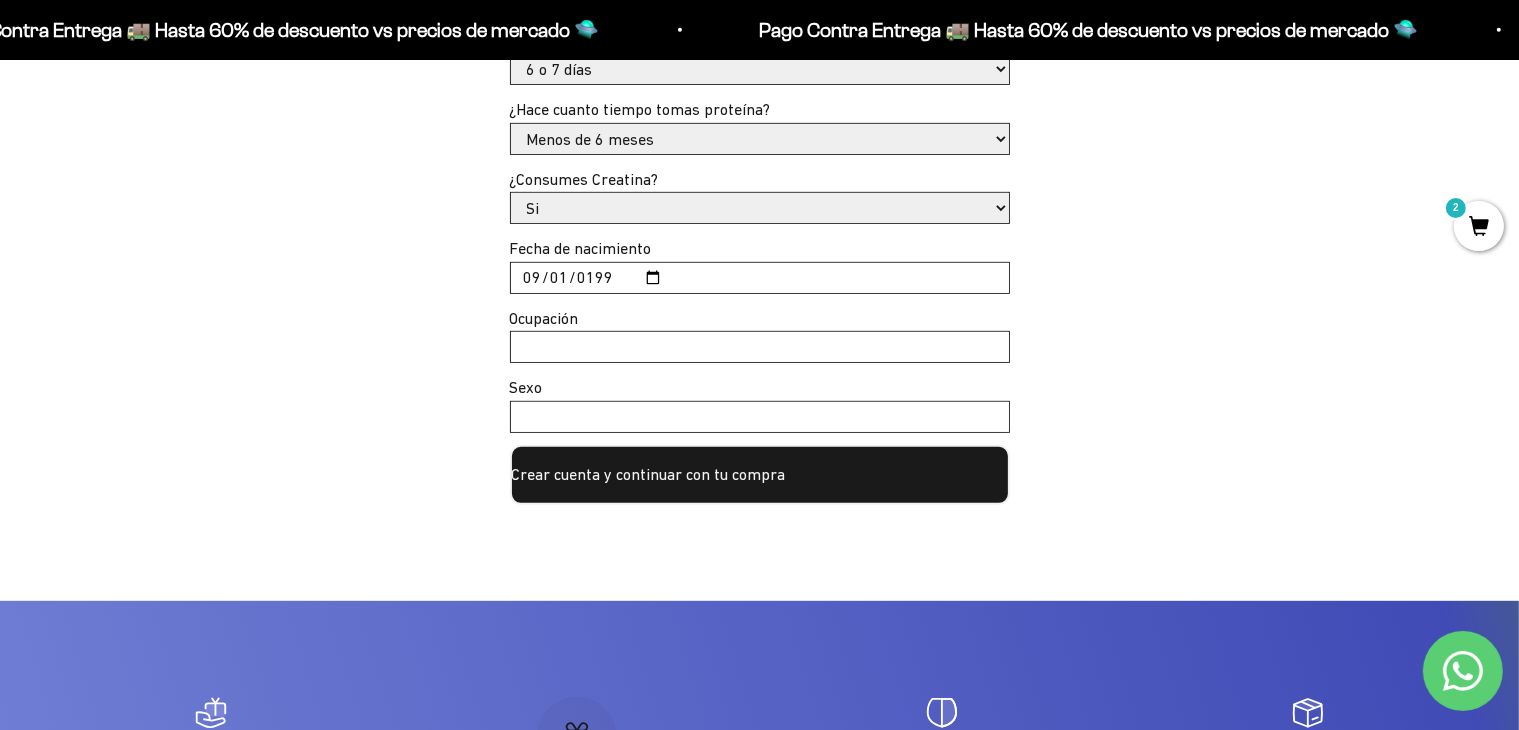 click on "Crear cuenta y continuar con tu compra" at bounding box center [760, 475] 